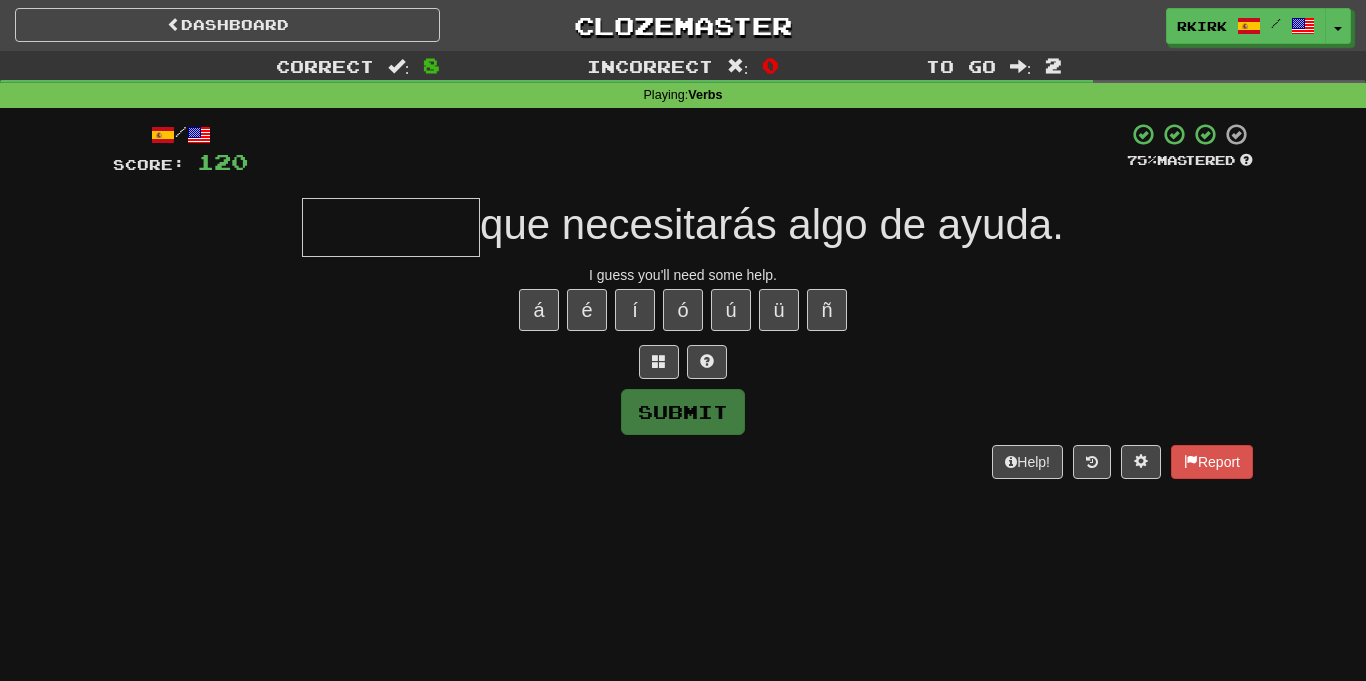 scroll, scrollTop: 0, scrollLeft: 0, axis: both 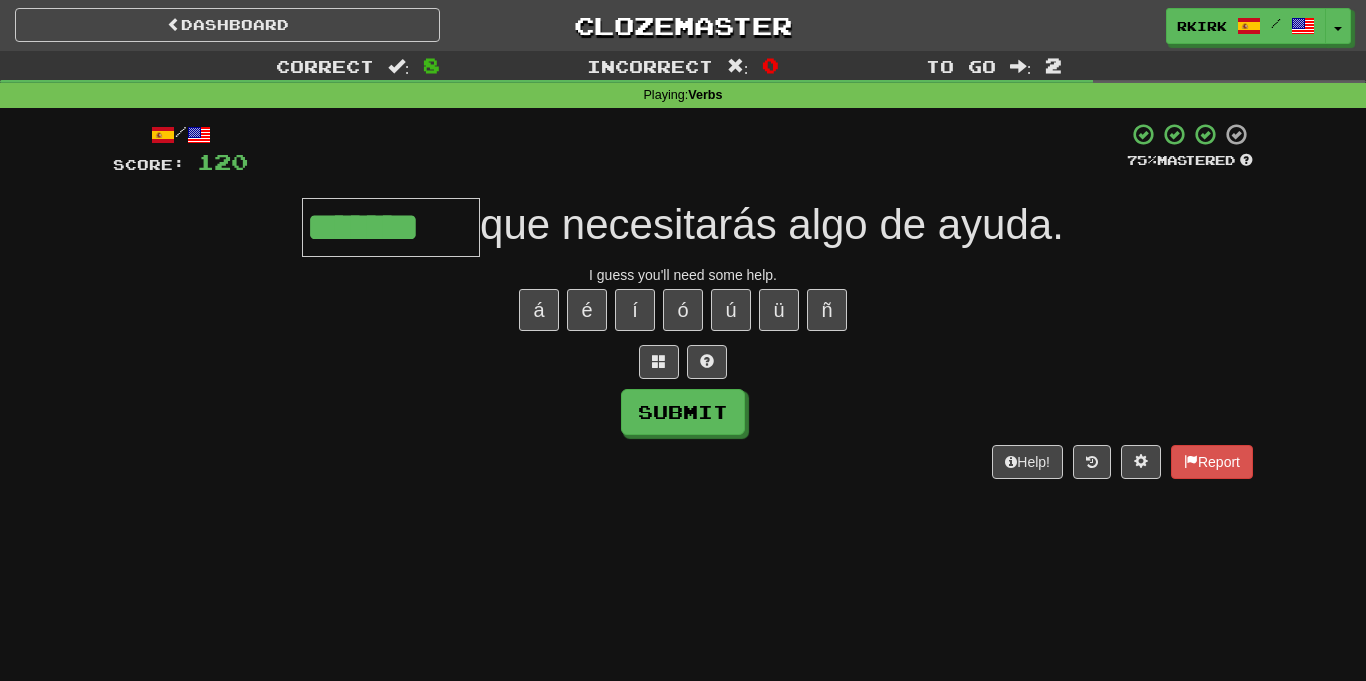 type on "*******" 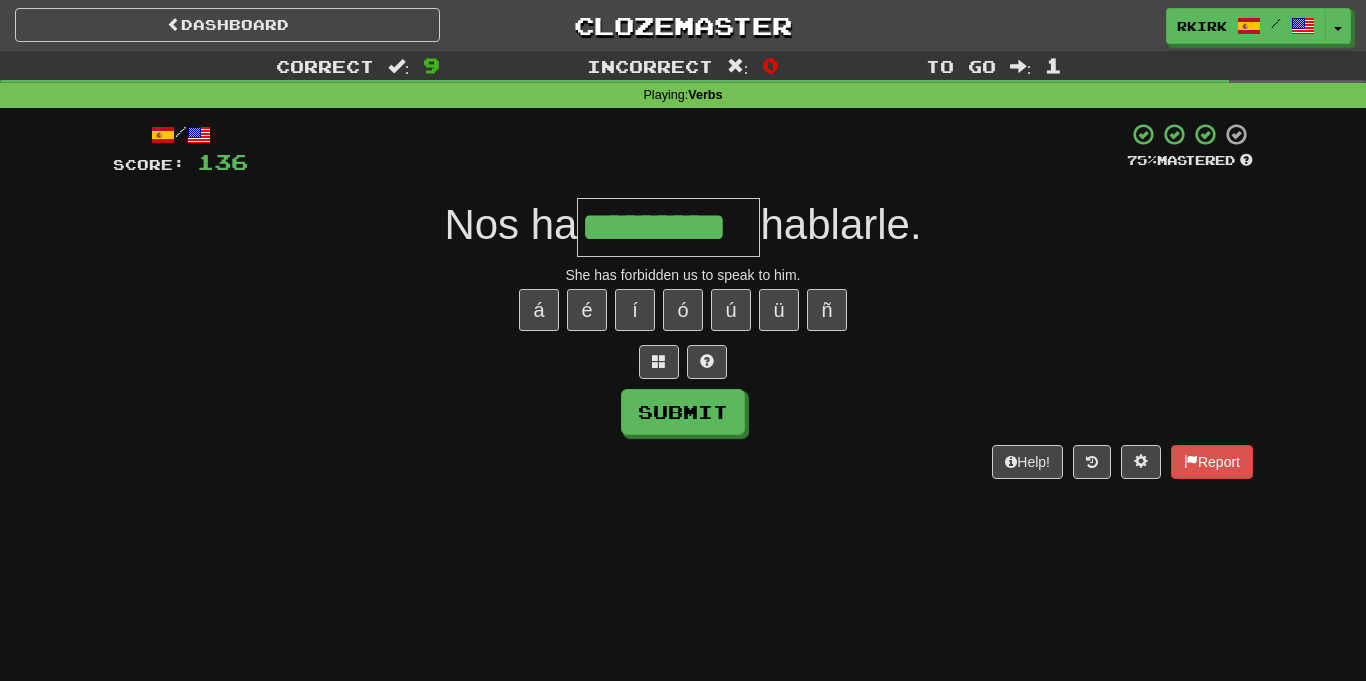 type on "*********" 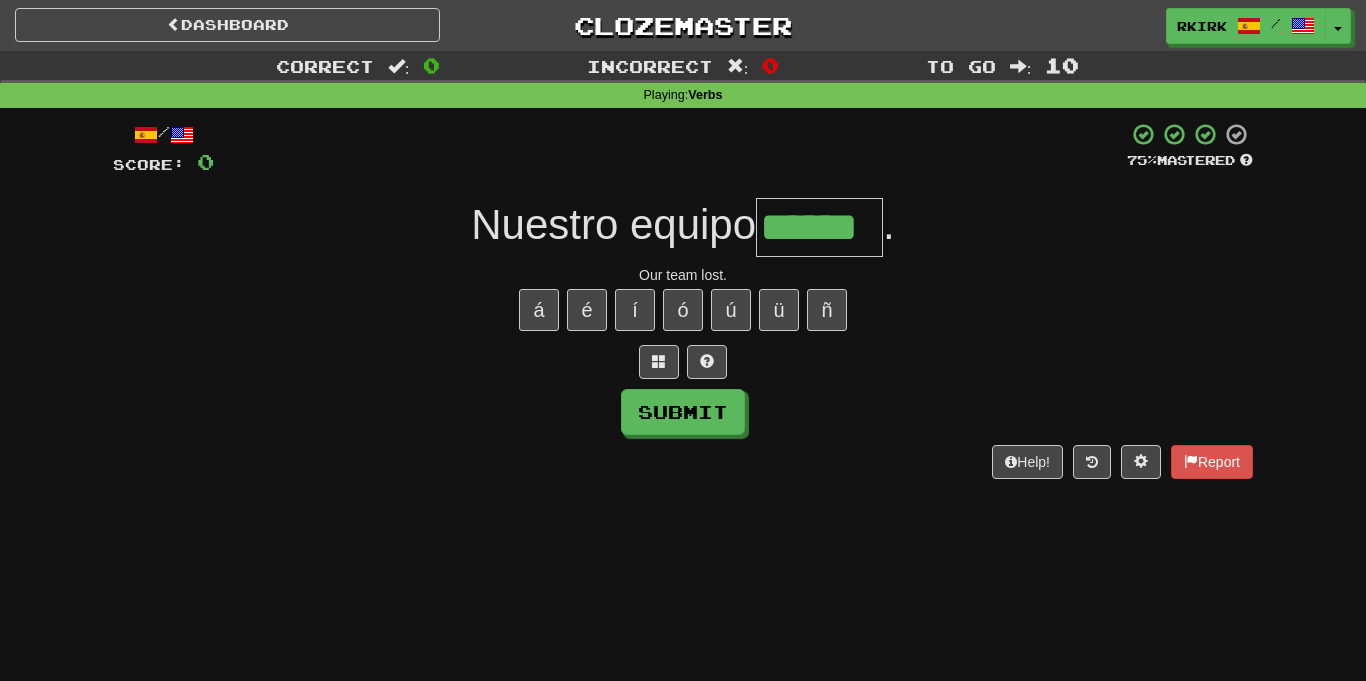 type on "******" 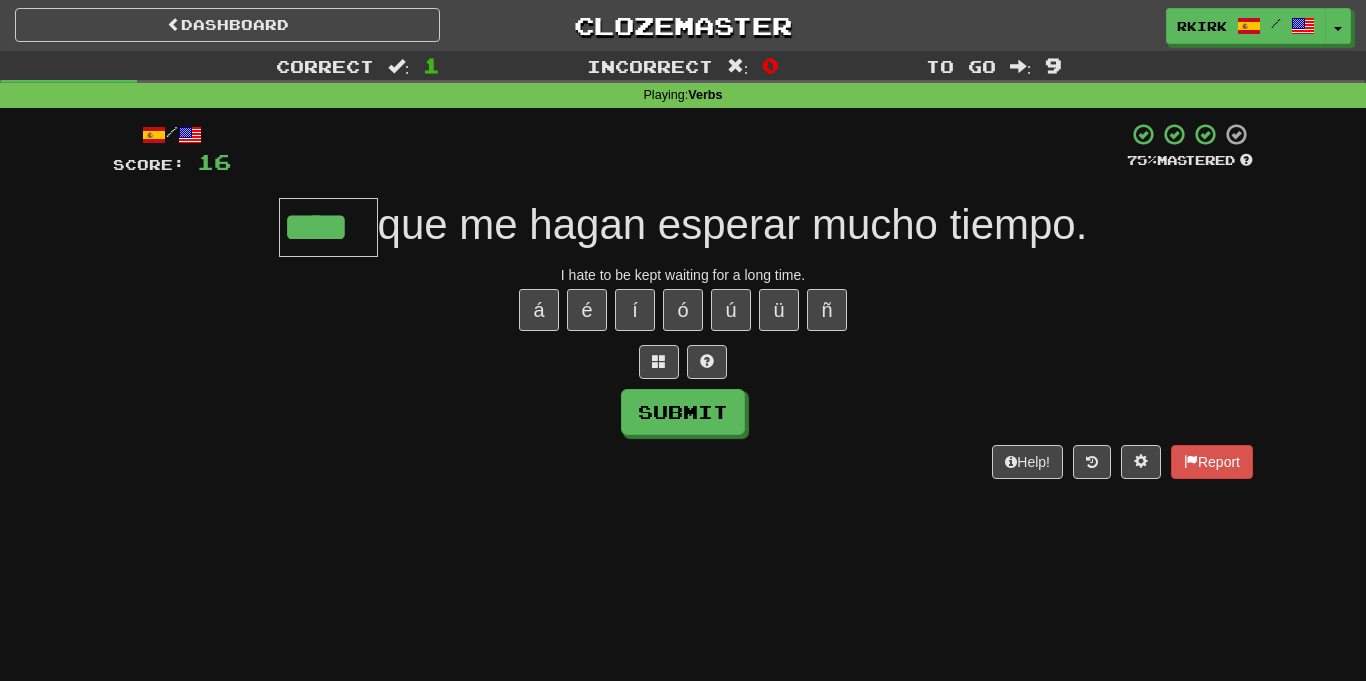 type on "****" 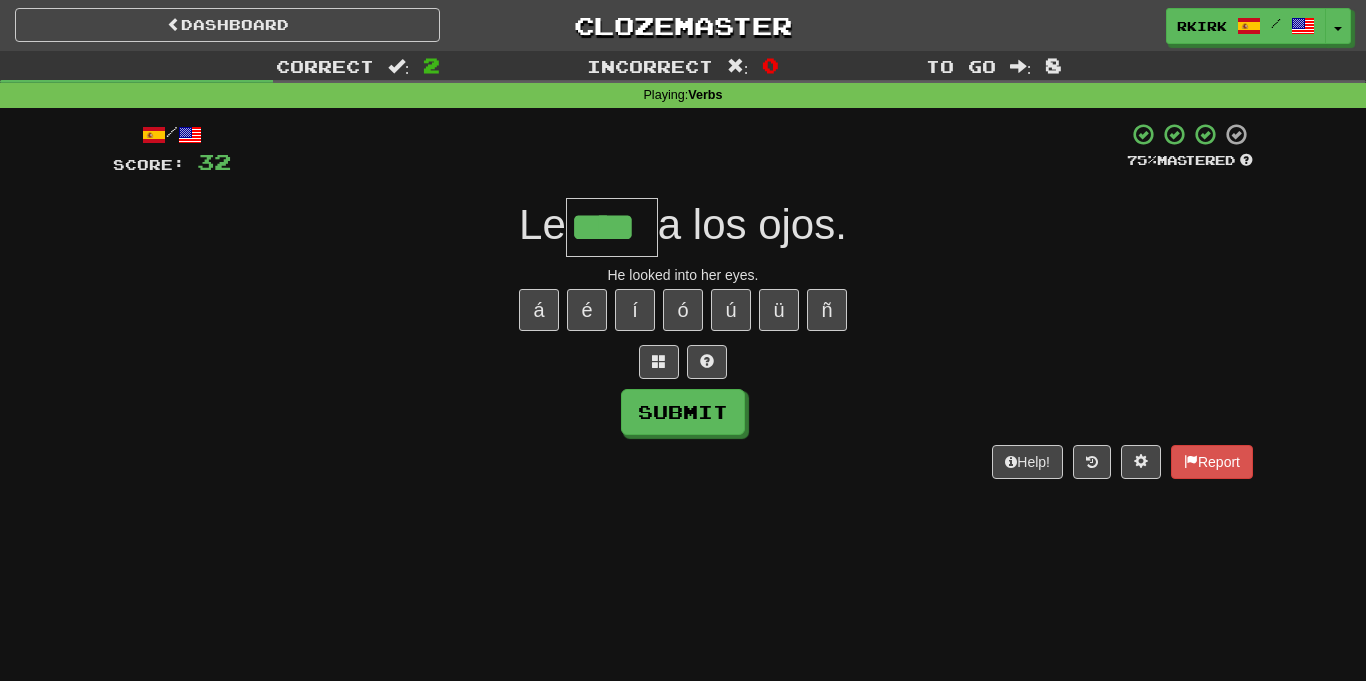 type on "****" 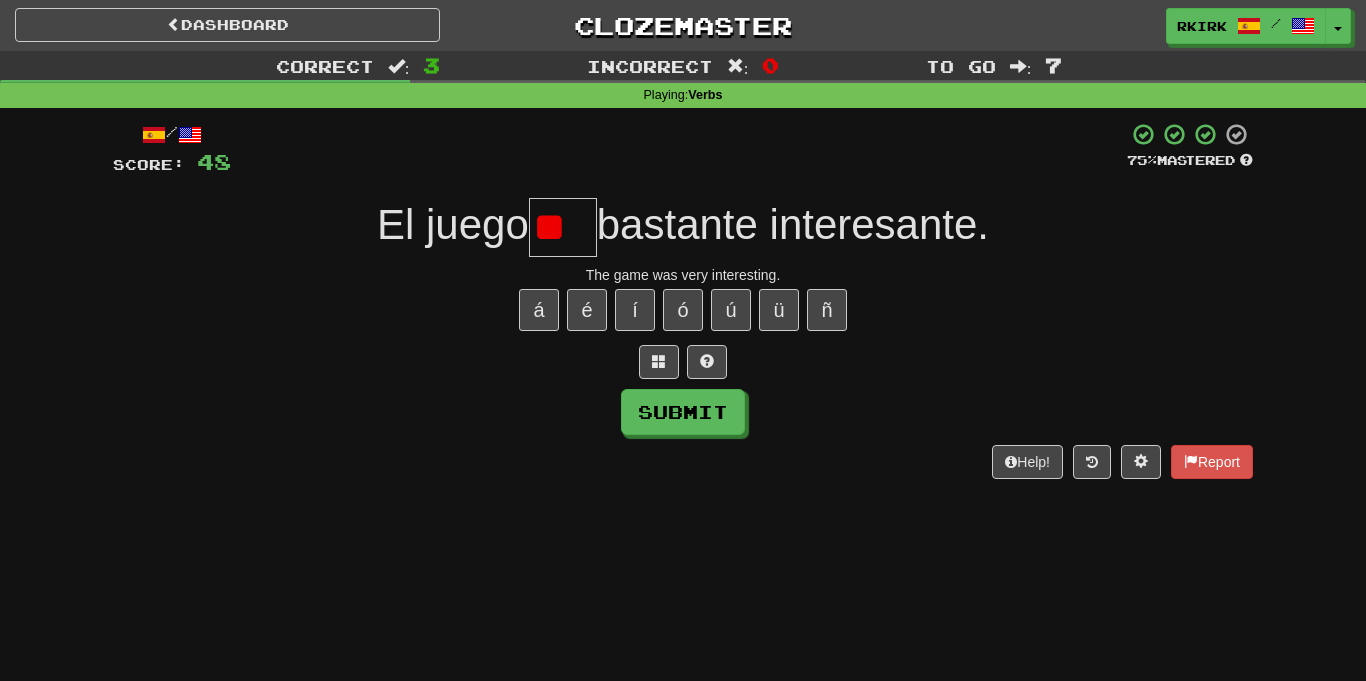 type on "*" 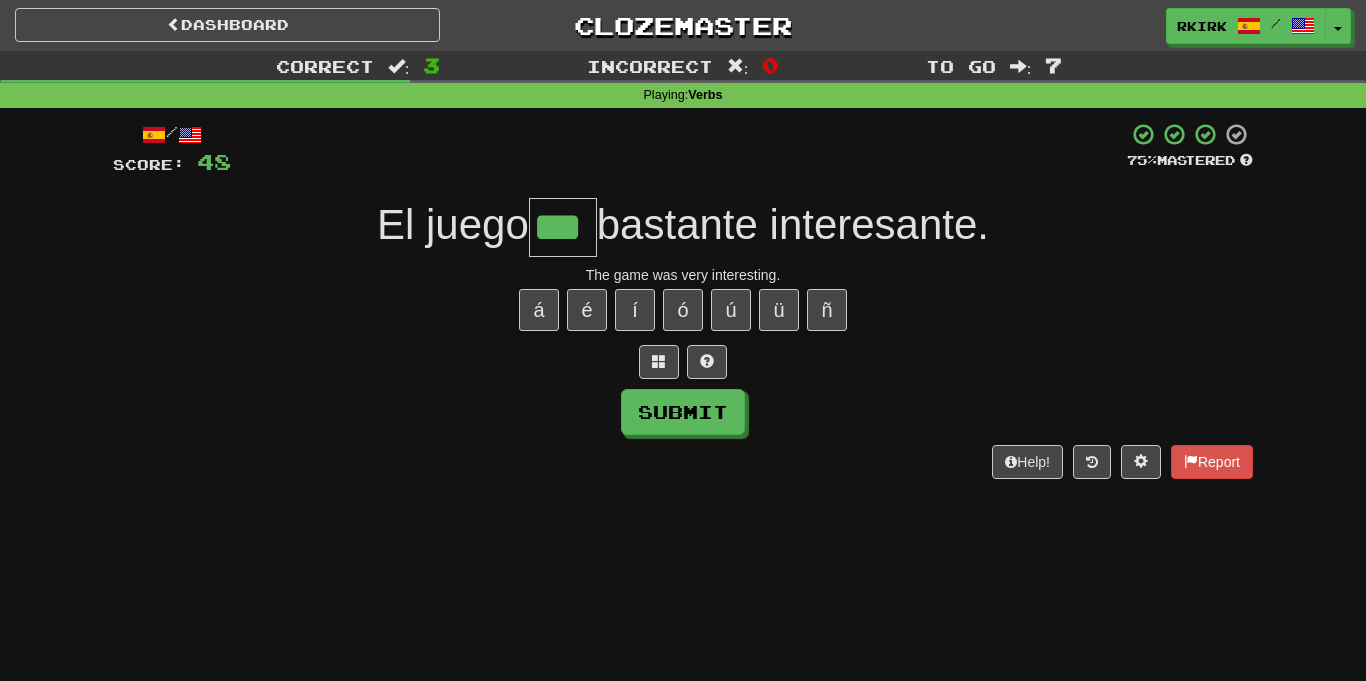 type on "***" 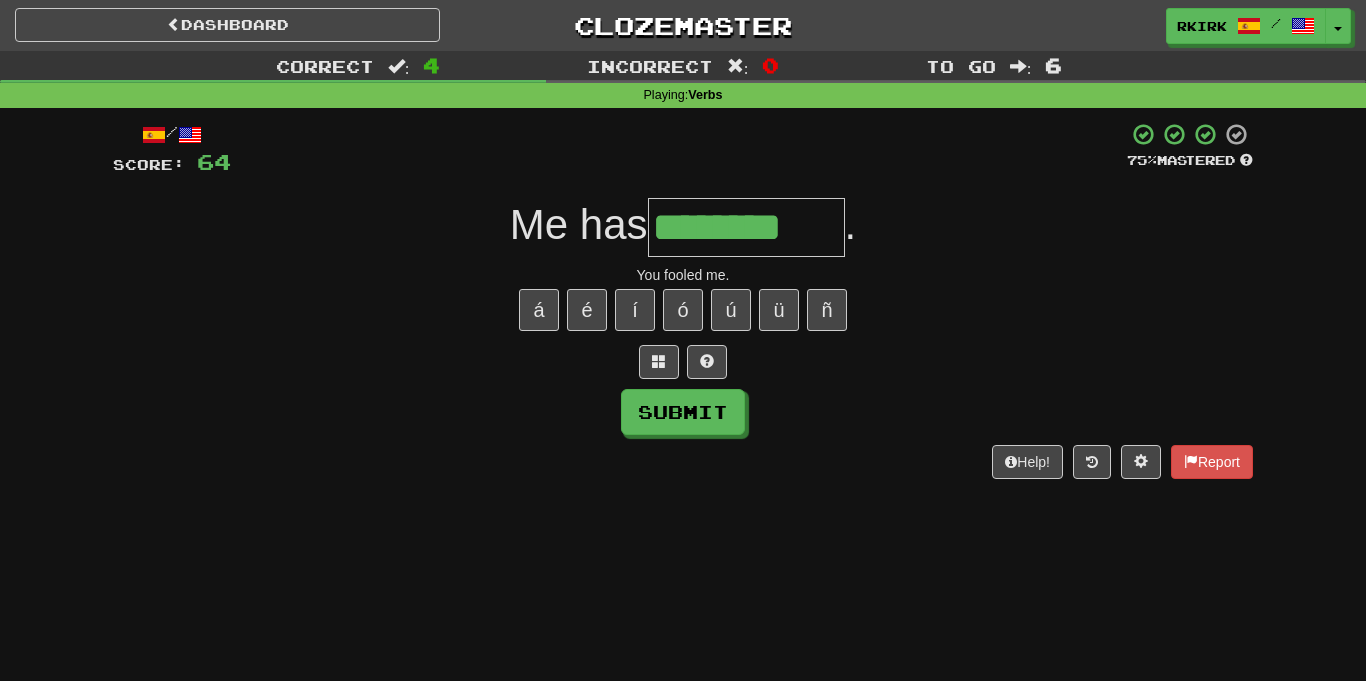 type on "********" 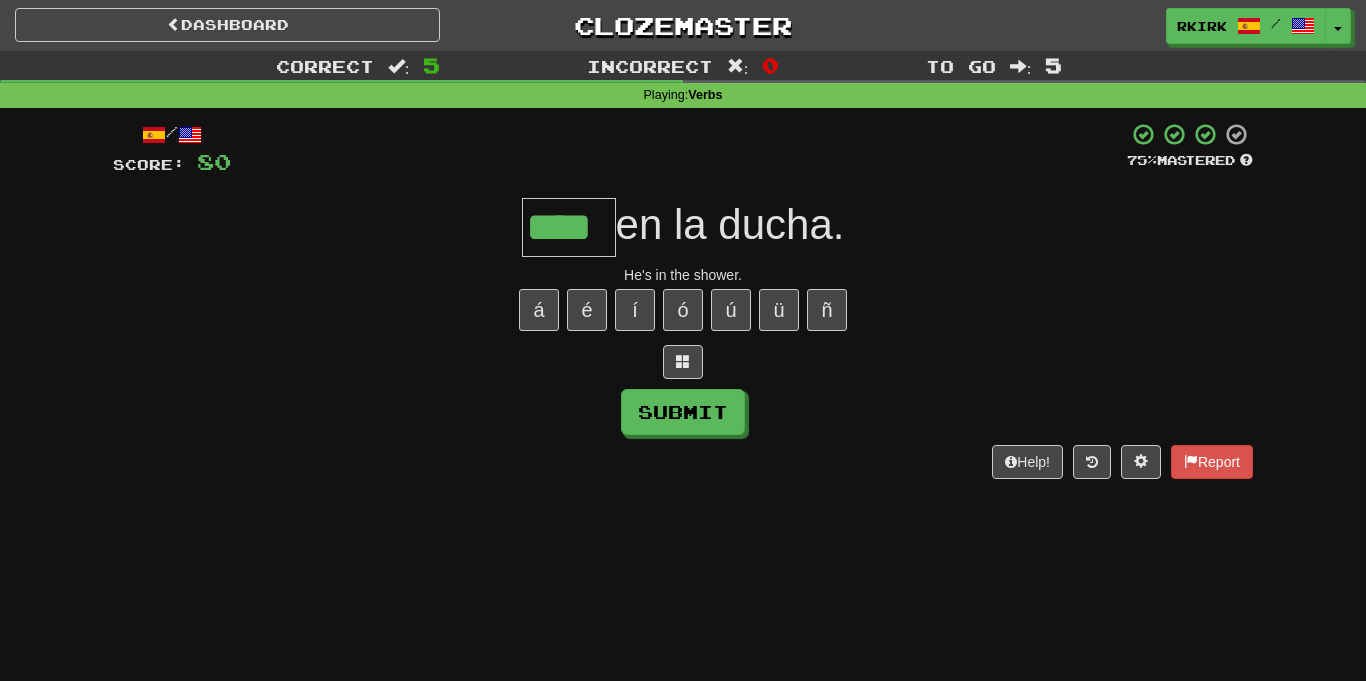 type on "****" 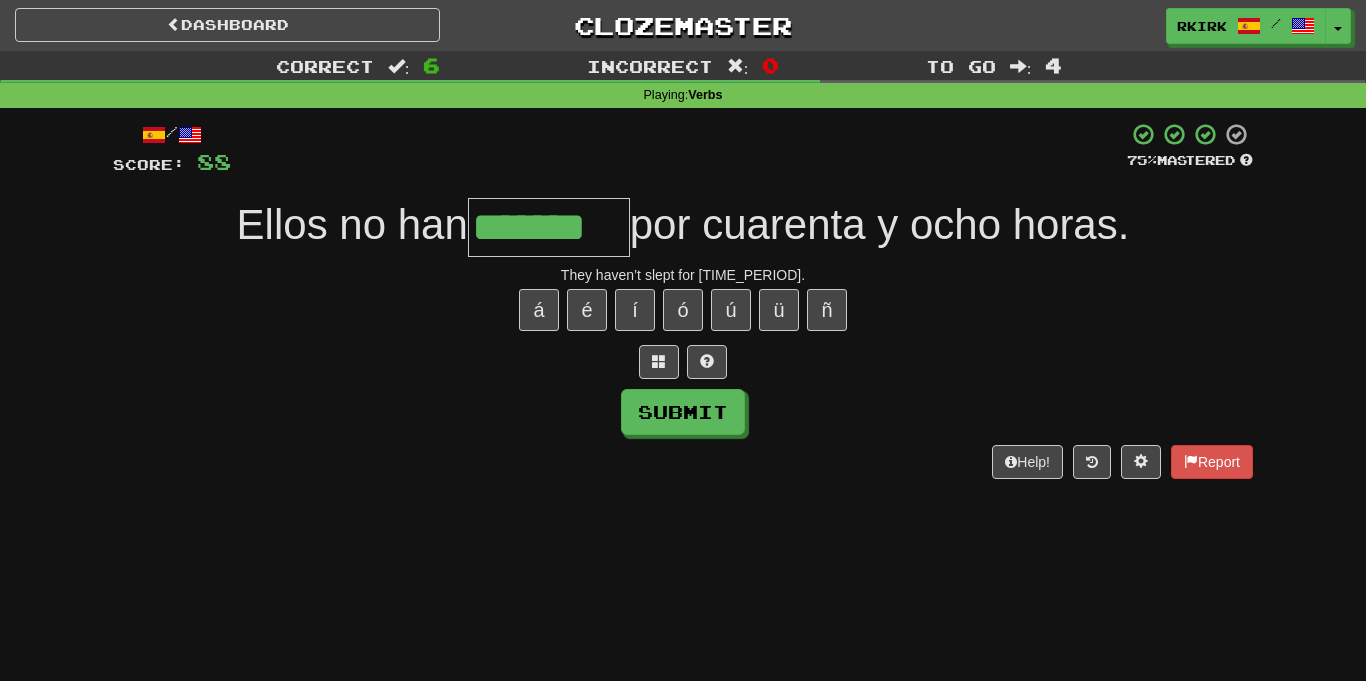 type on "*******" 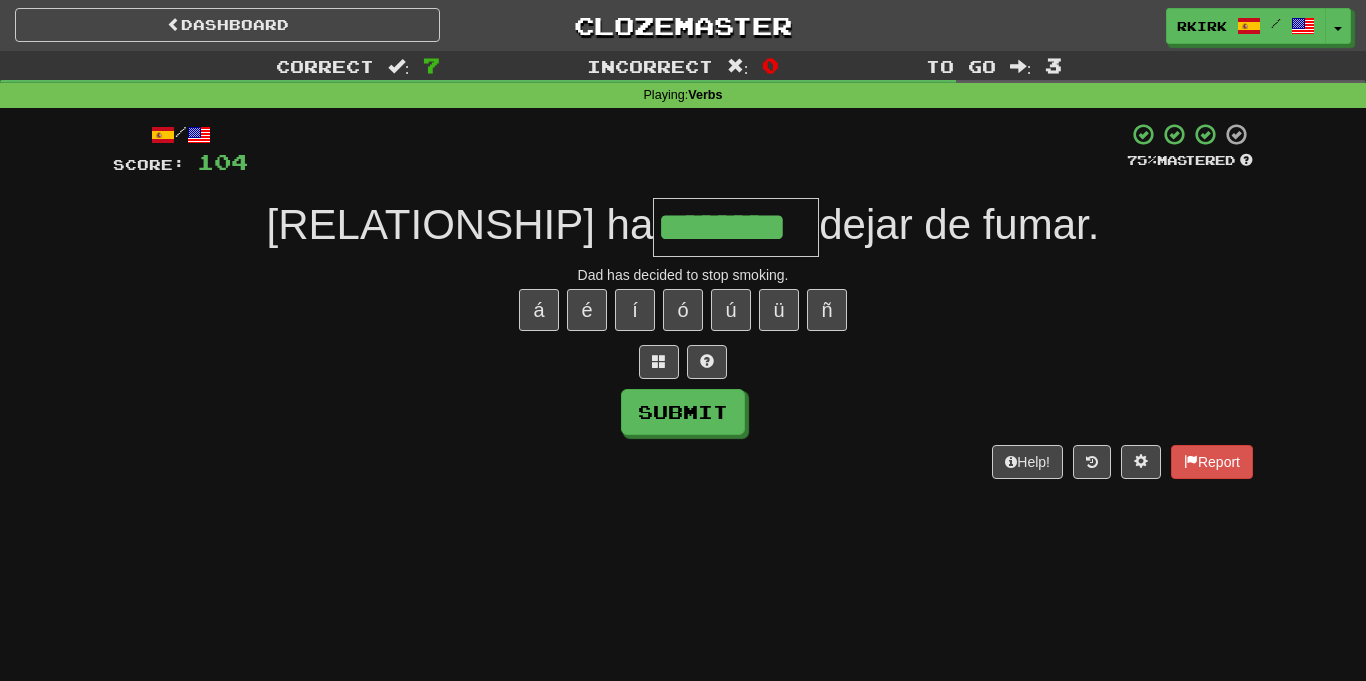 type on "********" 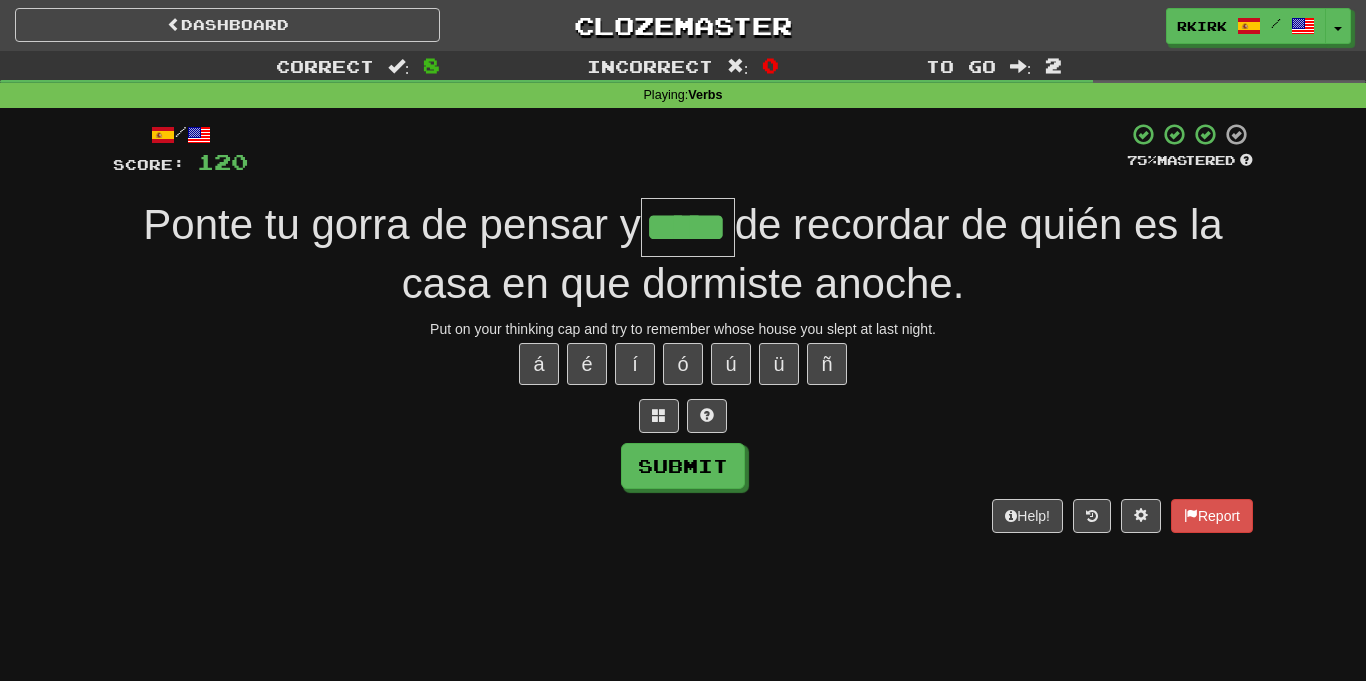 type on "*****" 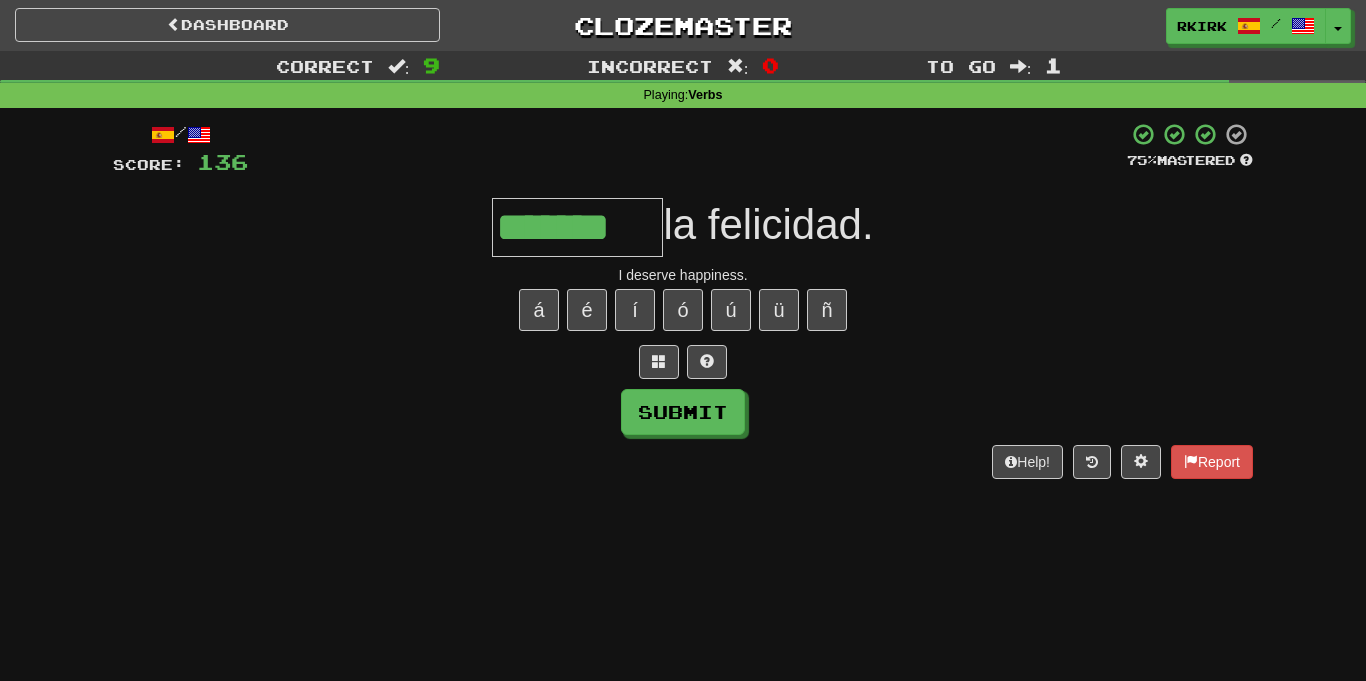 type on "*******" 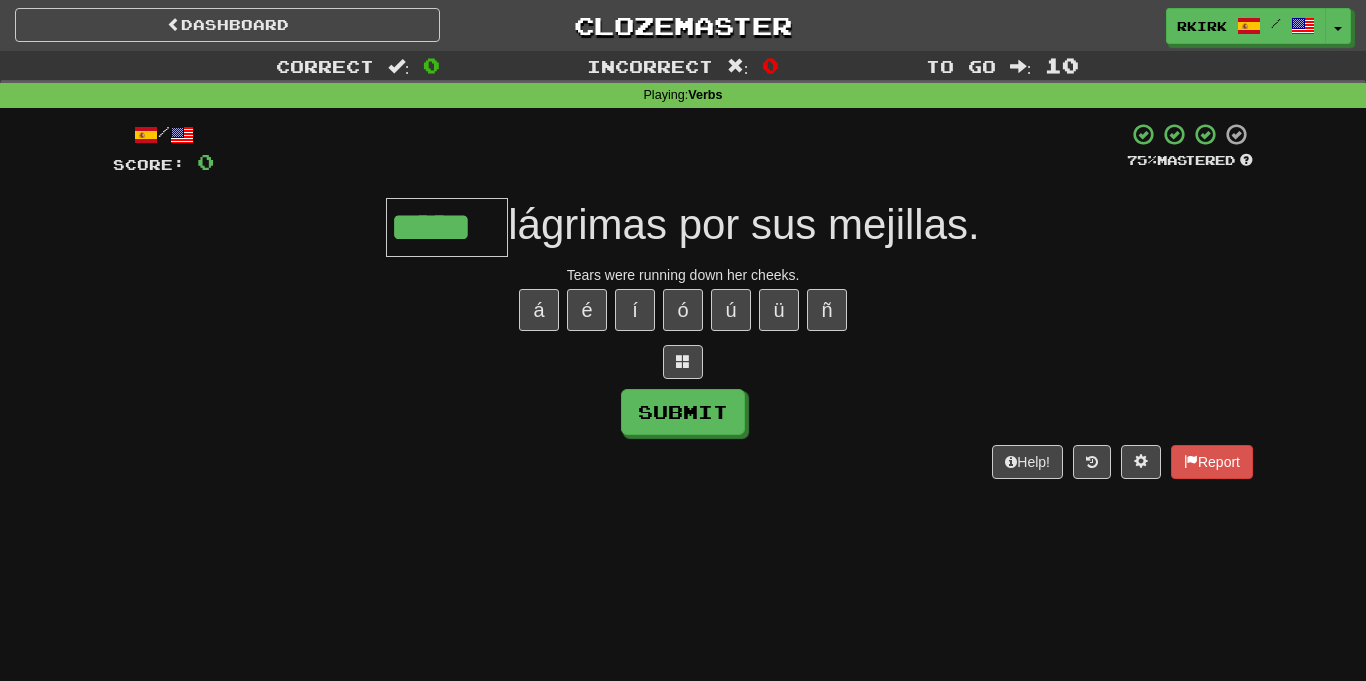 type on "*****" 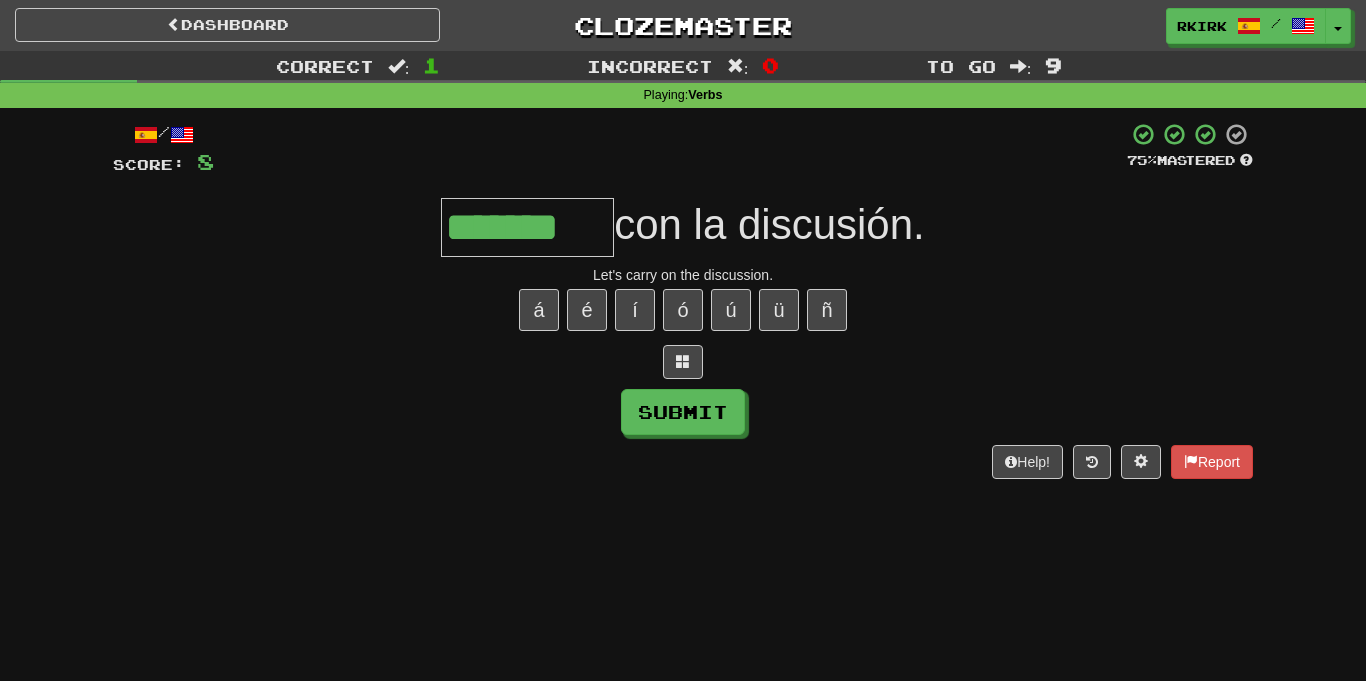 type on "*******" 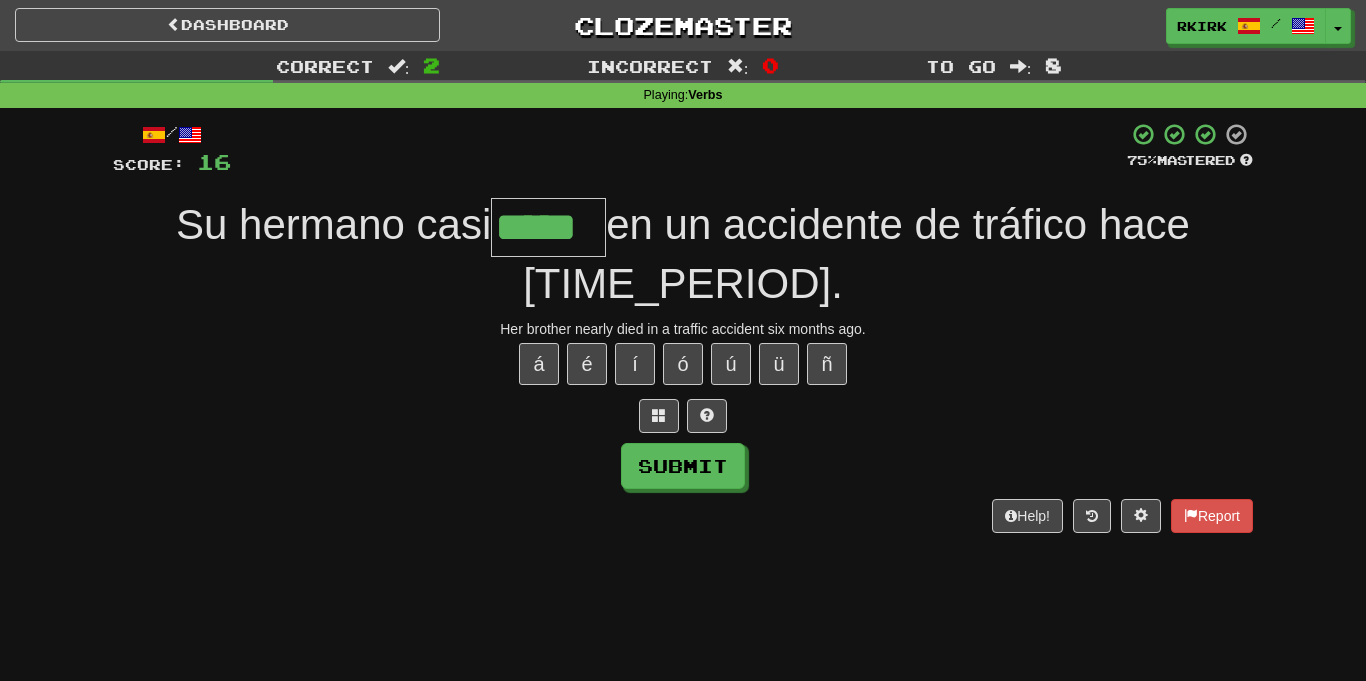 type on "*****" 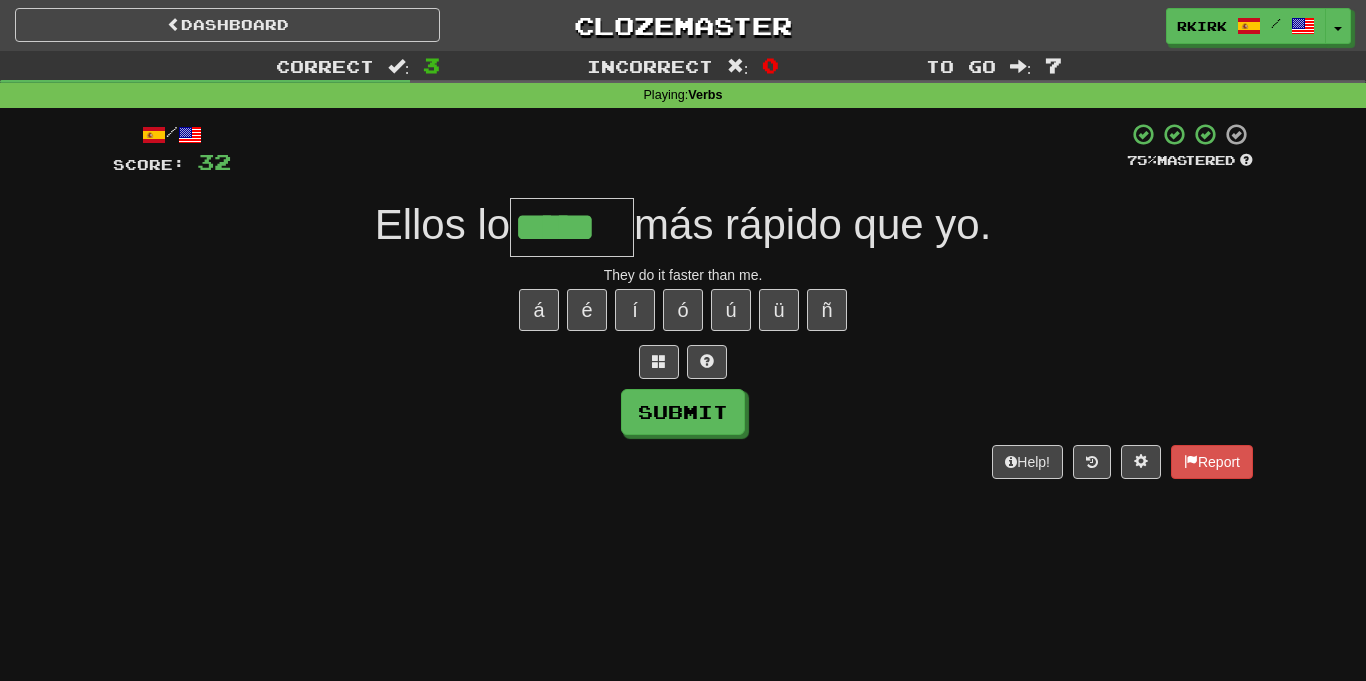 type on "*****" 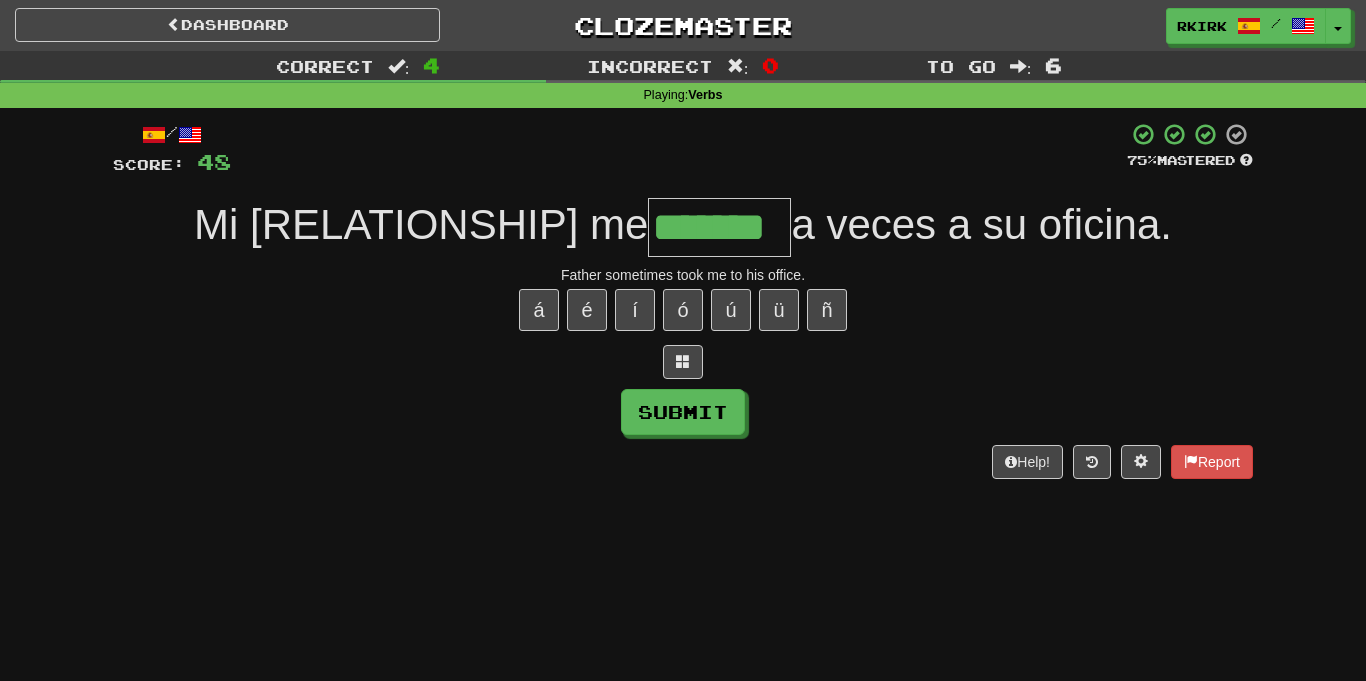 type on "*******" 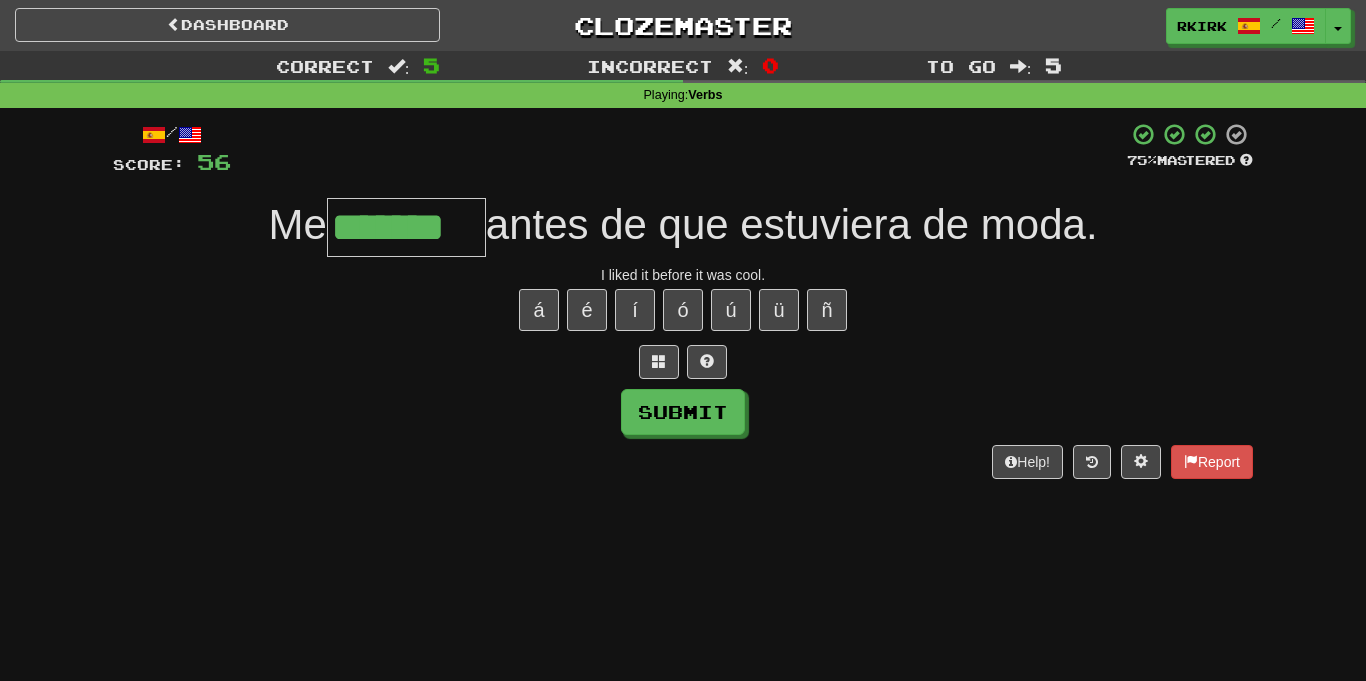 type on "*******" 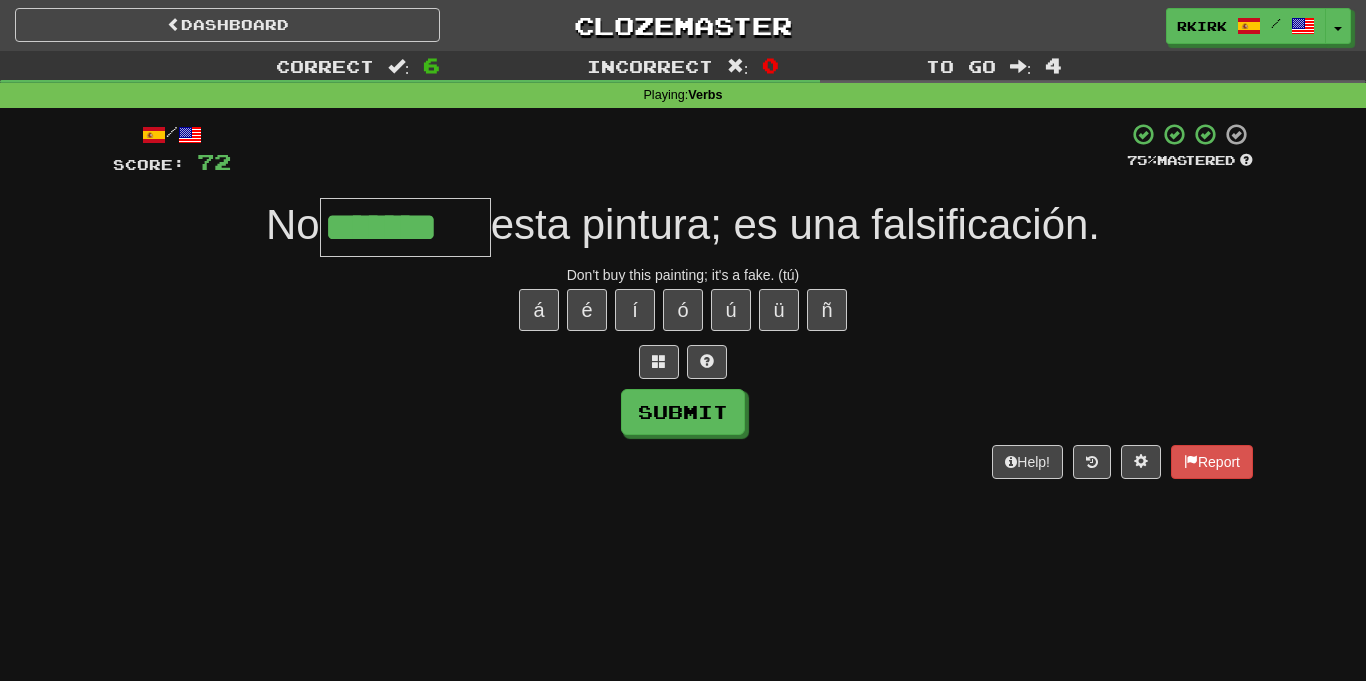 type on "*******" 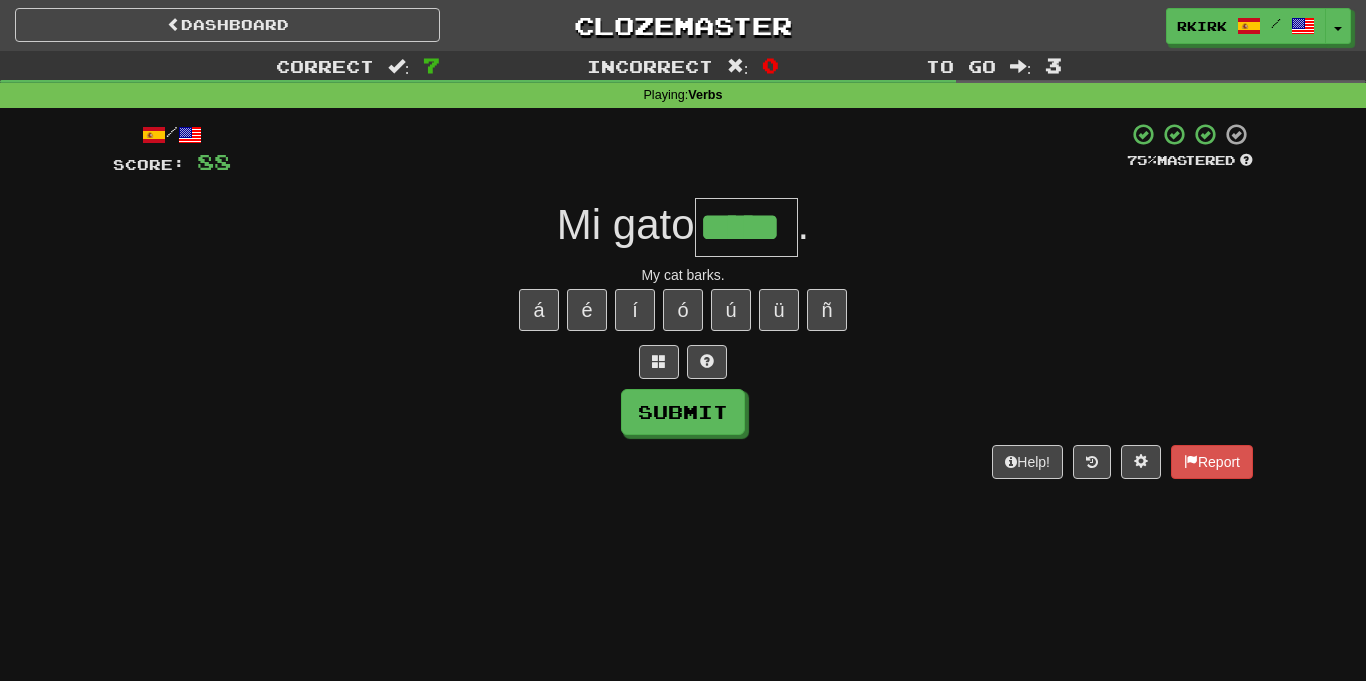 type on "*****" 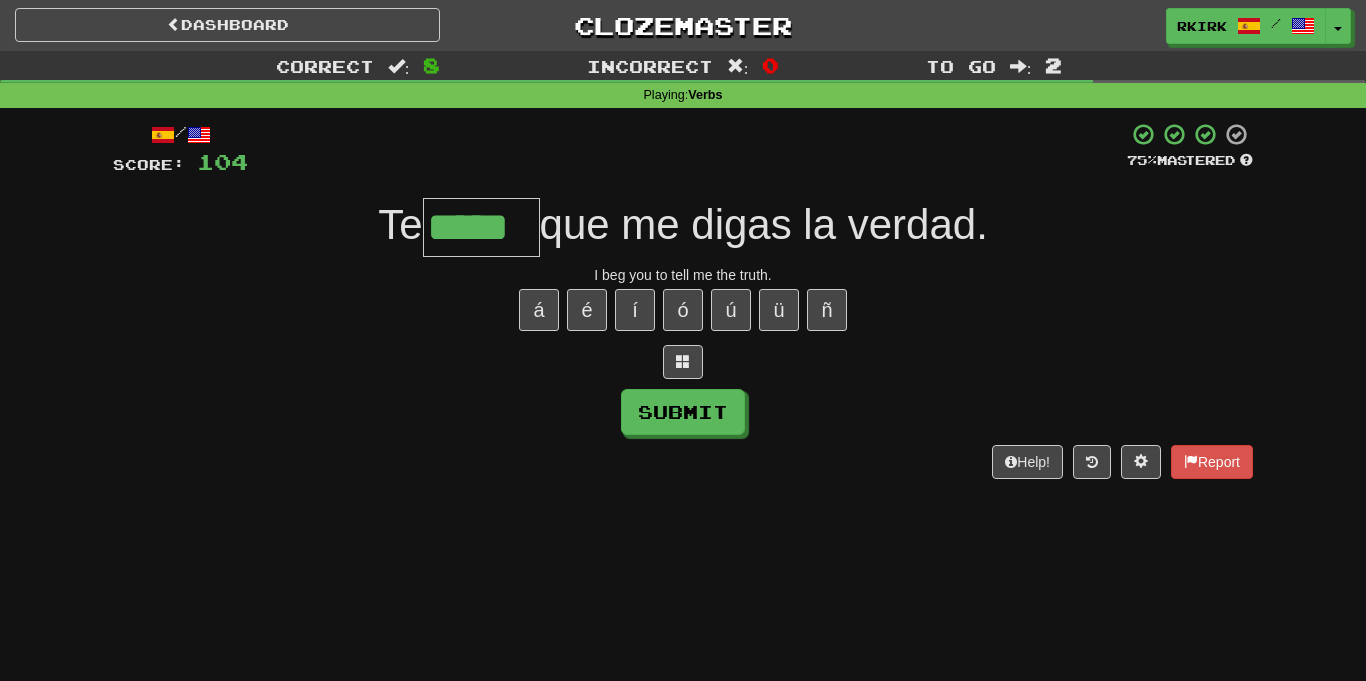 type on "*****" 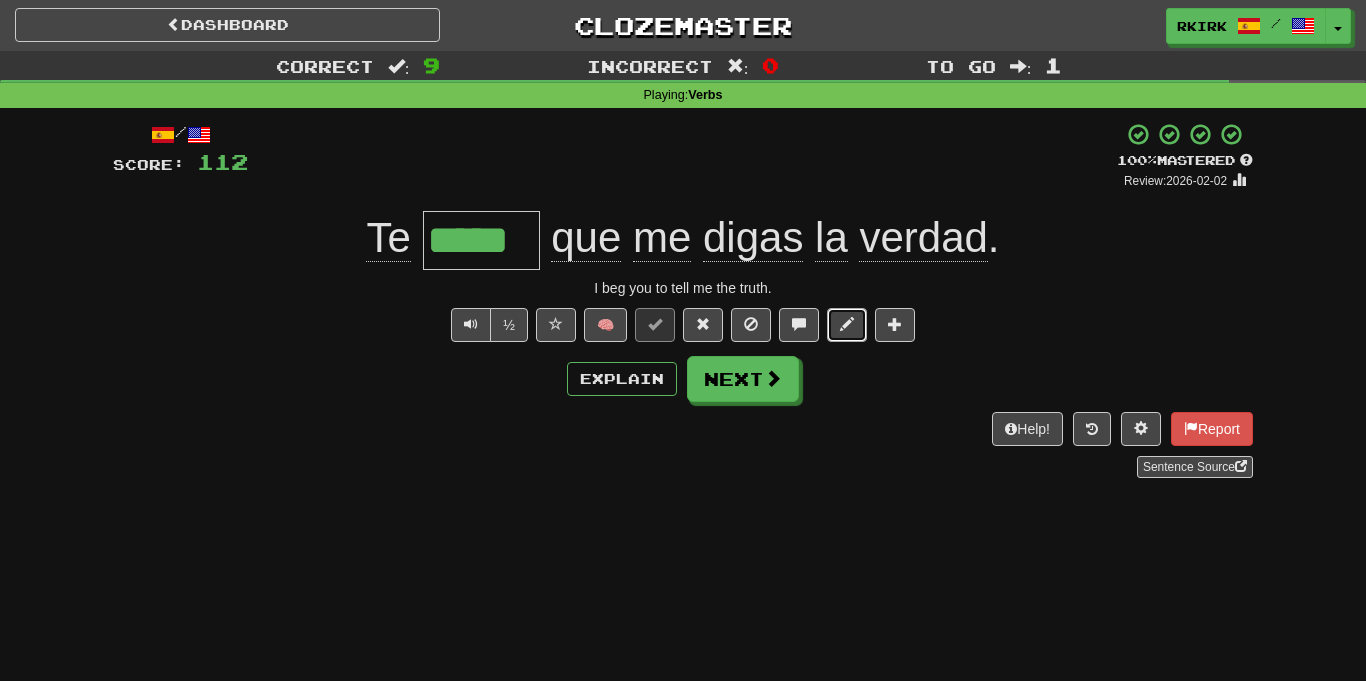 click at bounding box center [847, 324] 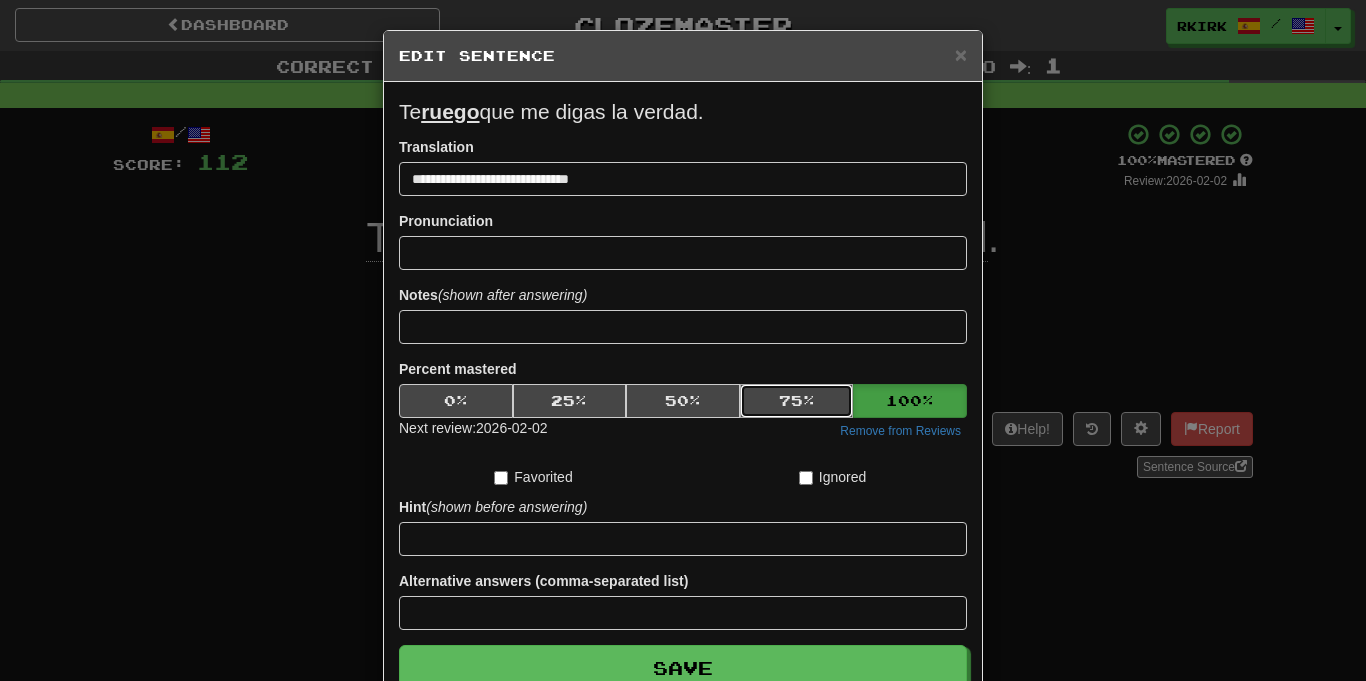 click on "75 %" at bounding box center [797, 401] 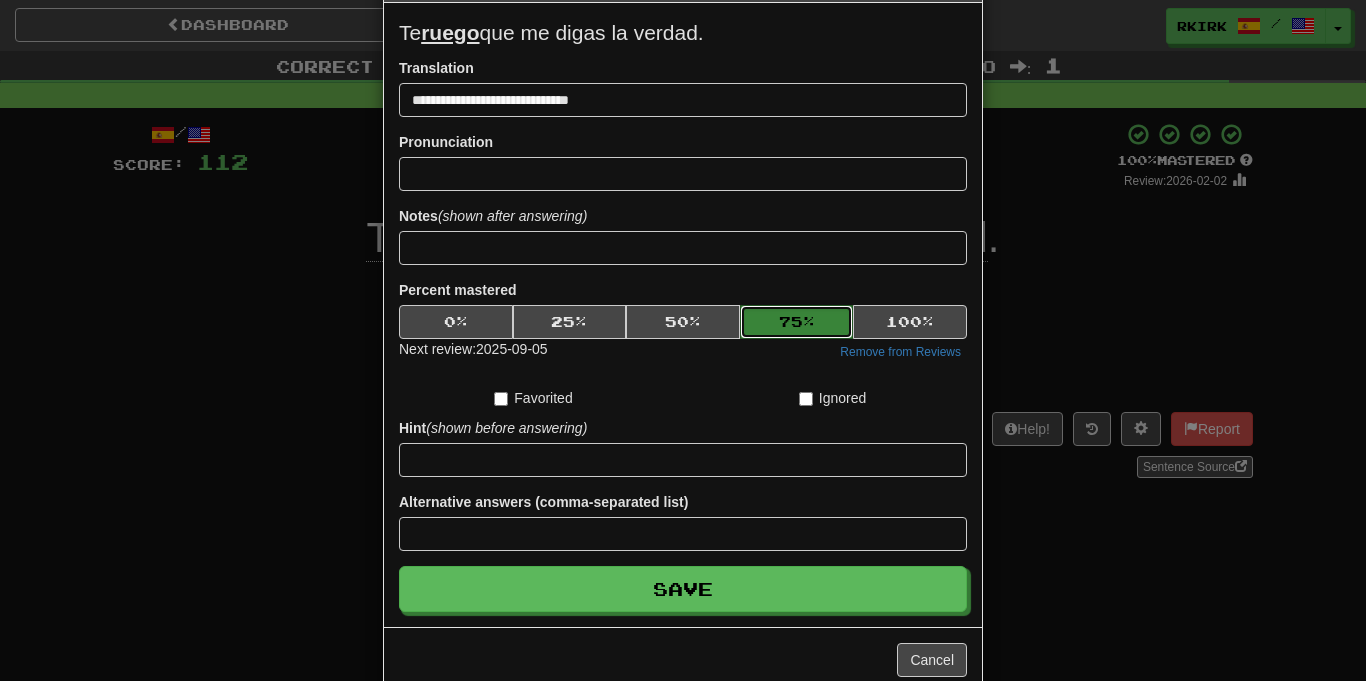 scroll, scrollTop: 124, scrollLeft: 0, axis: vertical 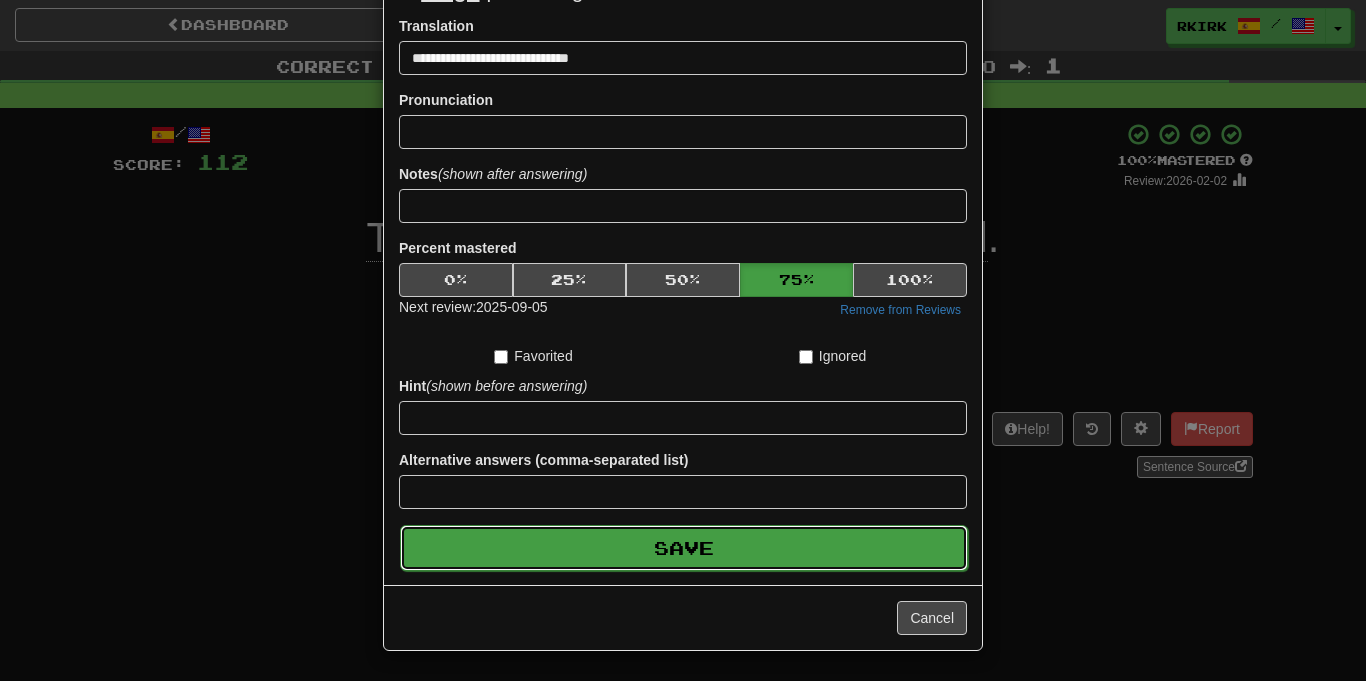 click on "Save" at bounding box center [684, 548] 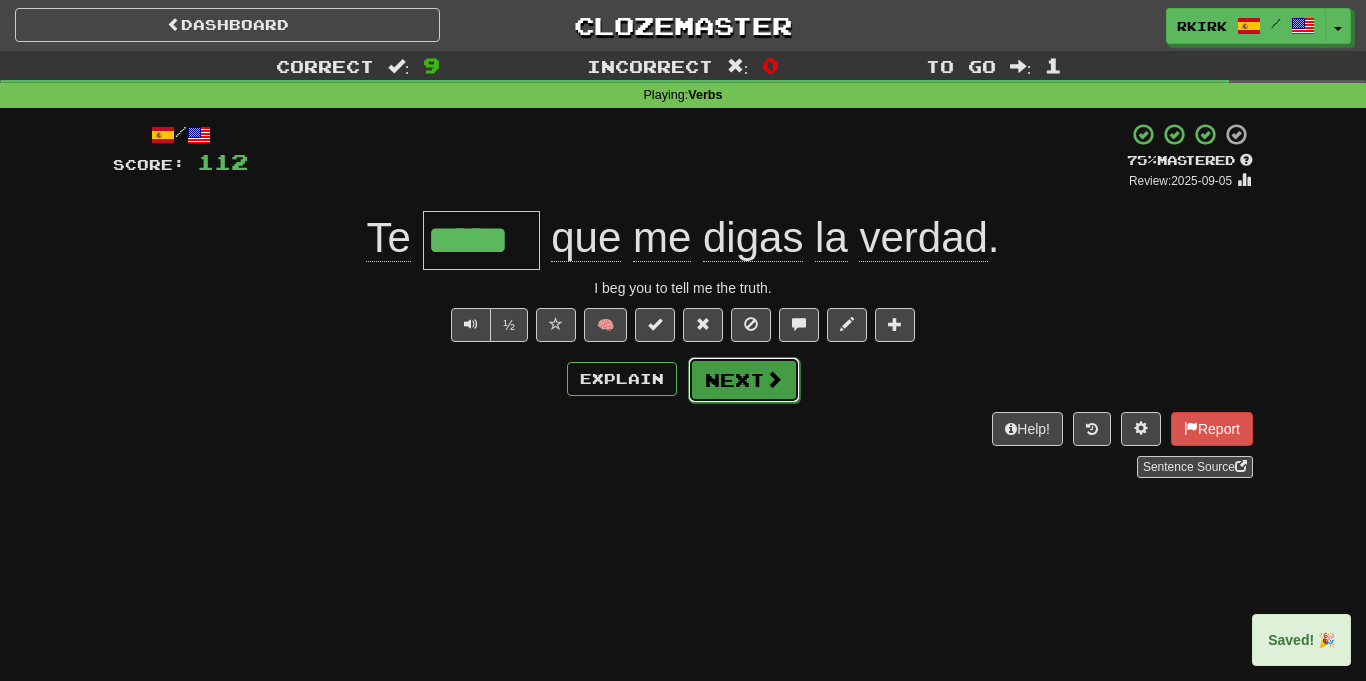 click on "Next" at bounding box center [744, 380] 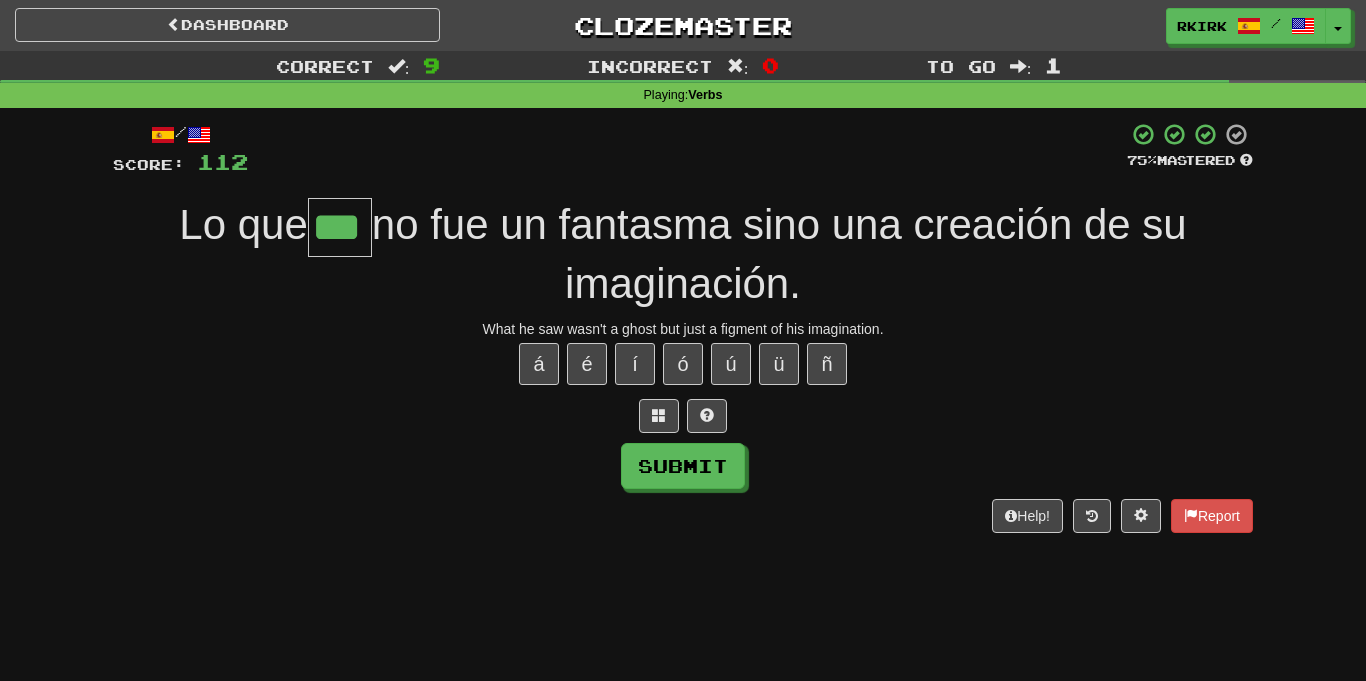 type on "***" 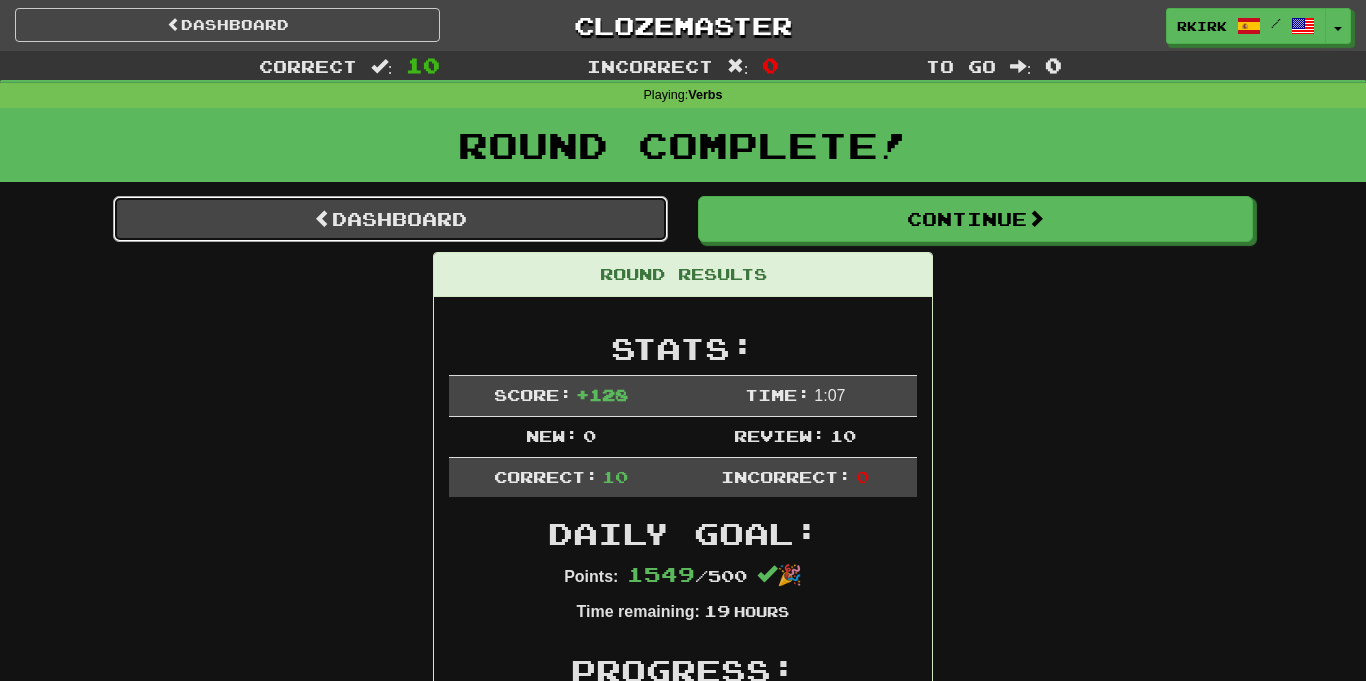 click on "Dashboard" at bounding box center (390, 219) 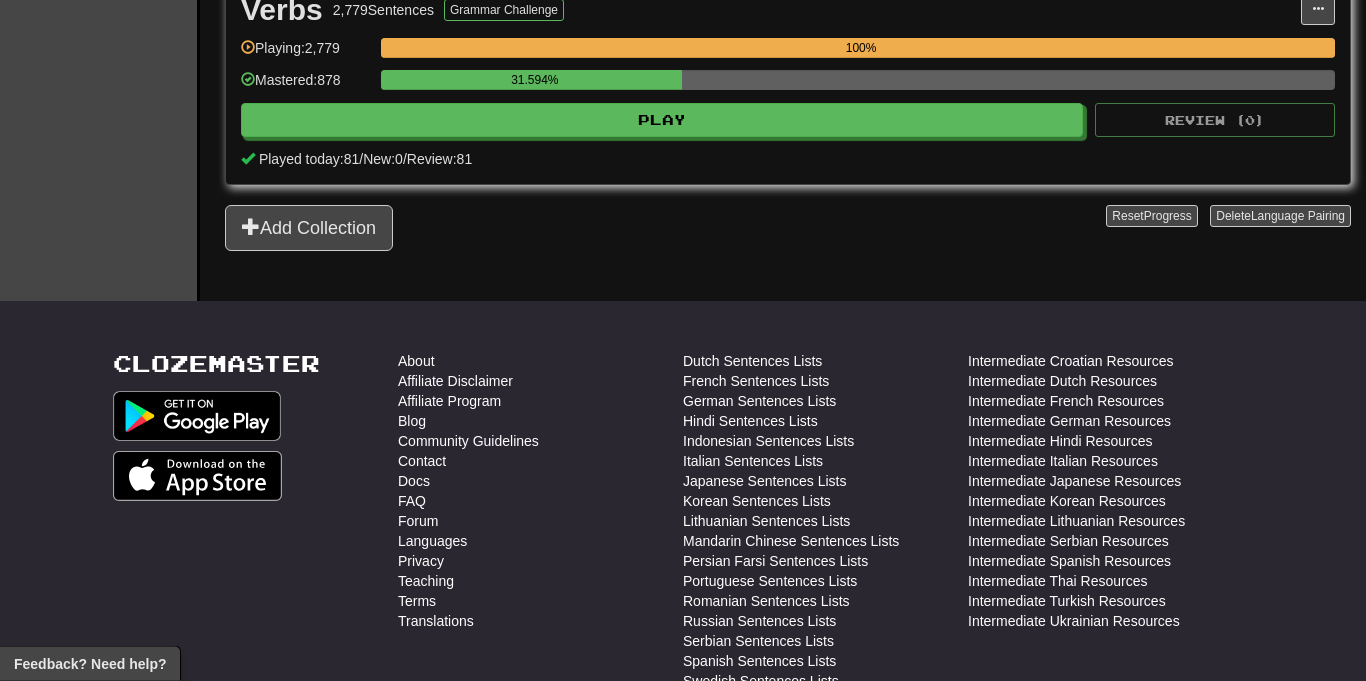 scroll, scrollTop: 1242, scrollLeft: 0, axis: vertical 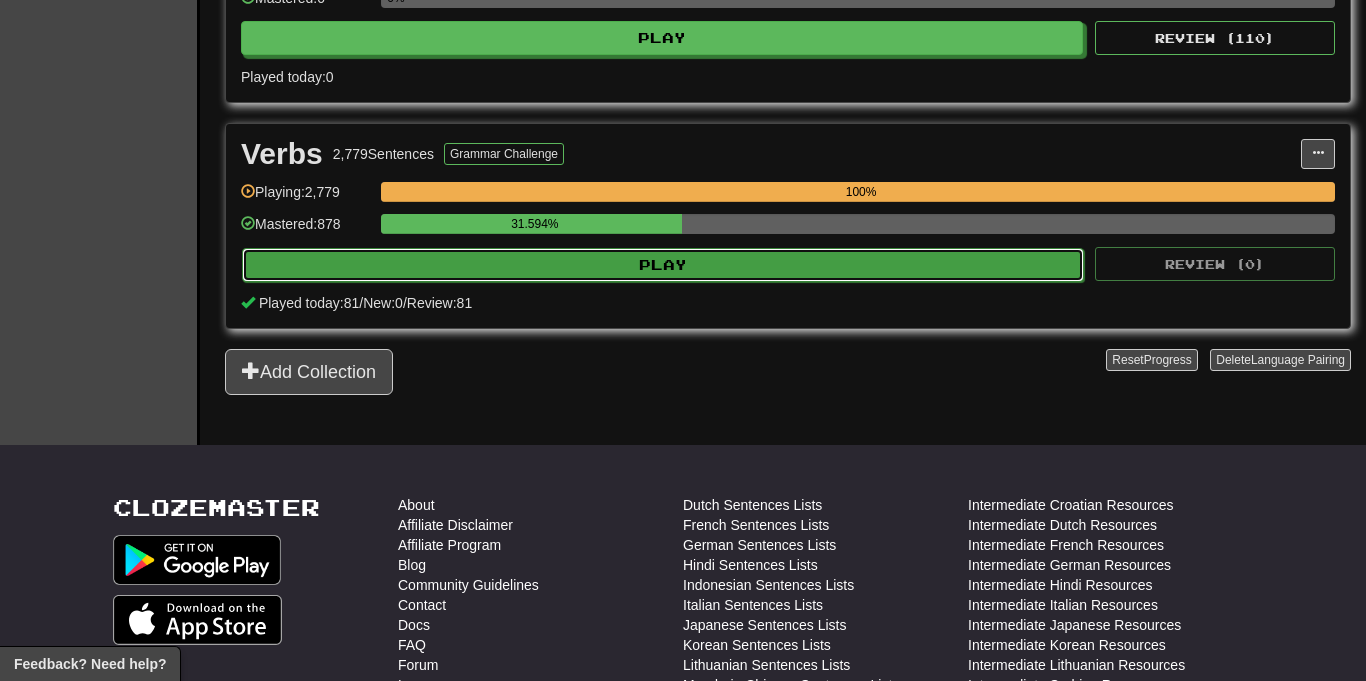 click on "Play" at bounding box center [663, 265] 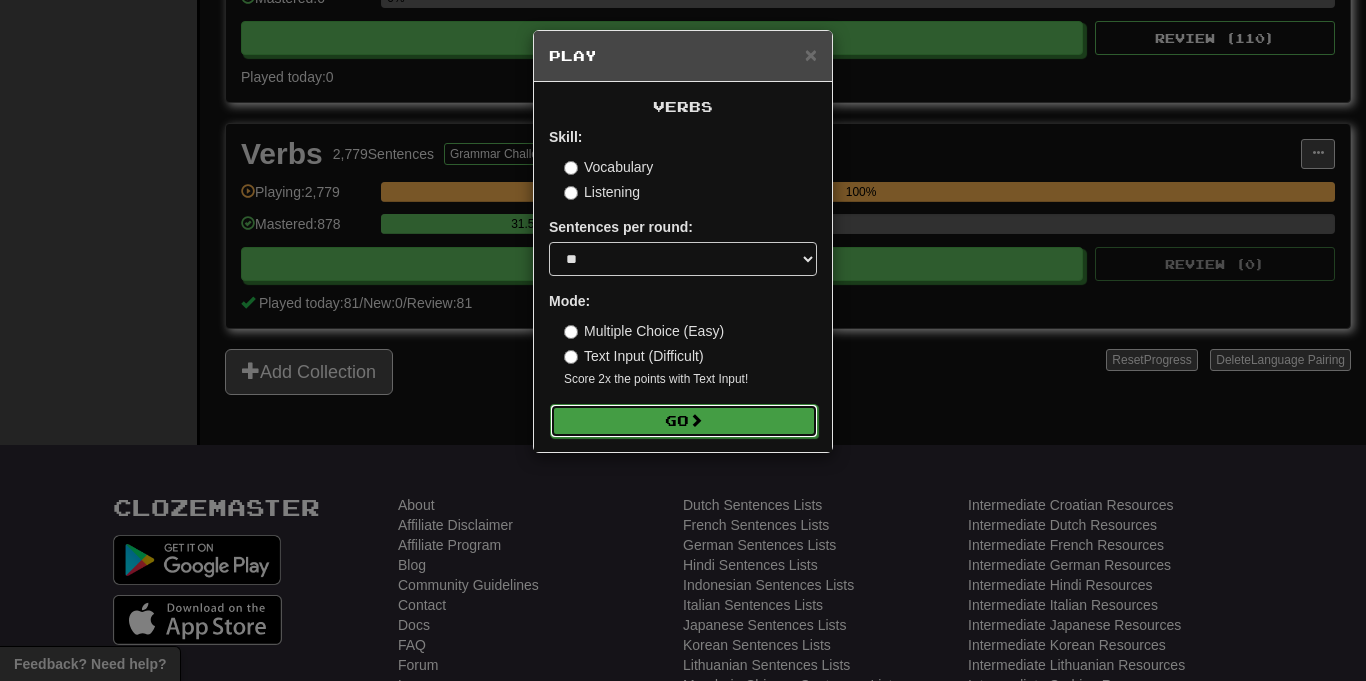 click on "Go" at bounding box center [684, 421] 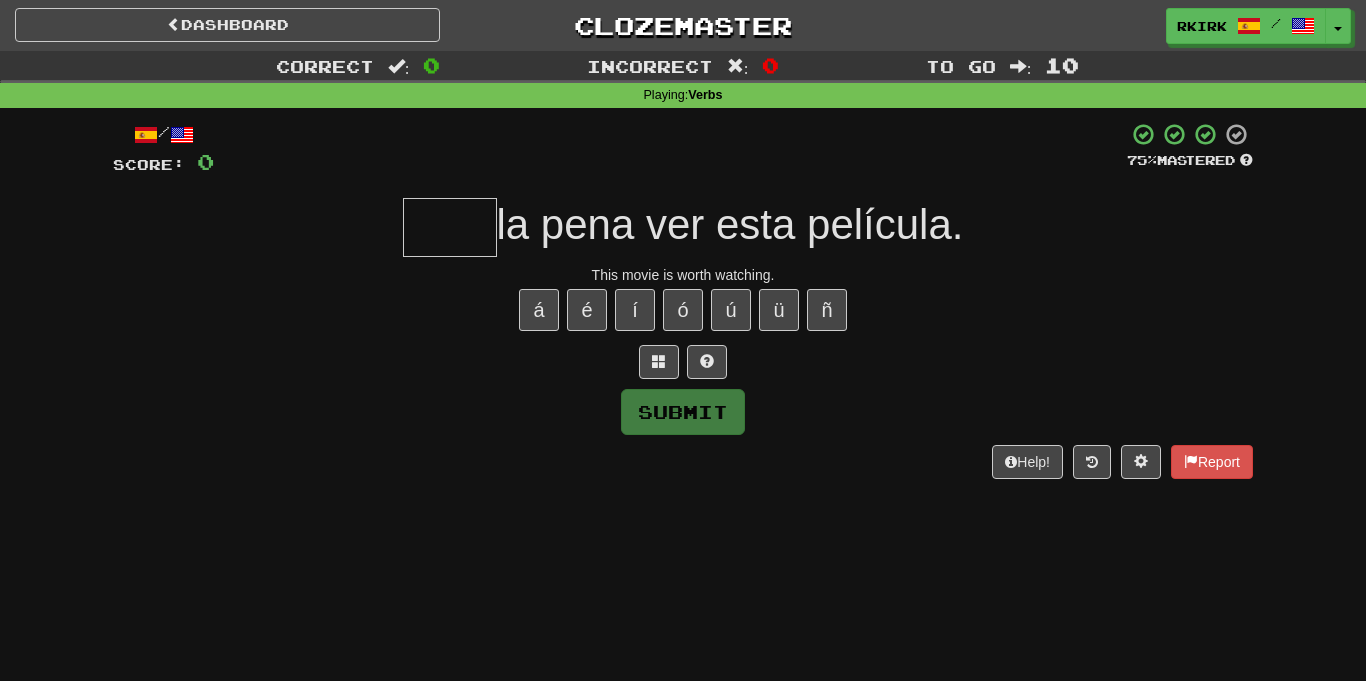 scroll, scrollTop: 0, scrollLeft: 0, axis: both 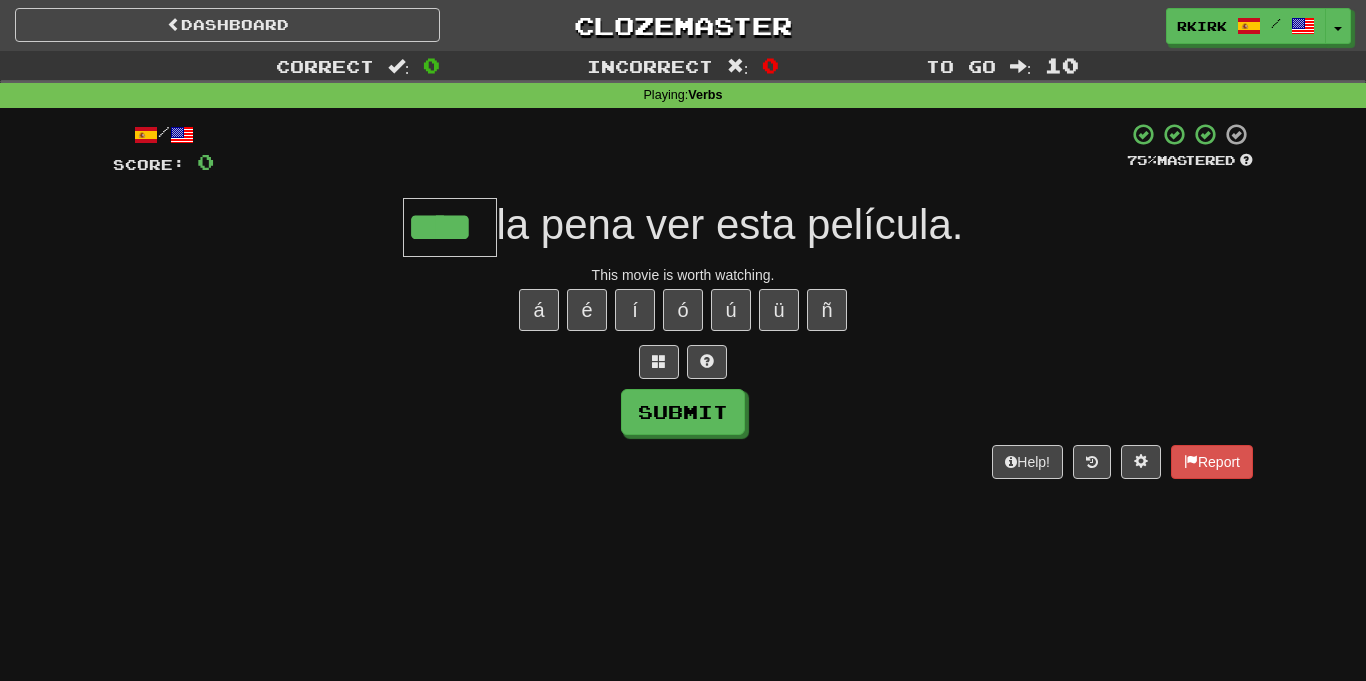 type on "****" 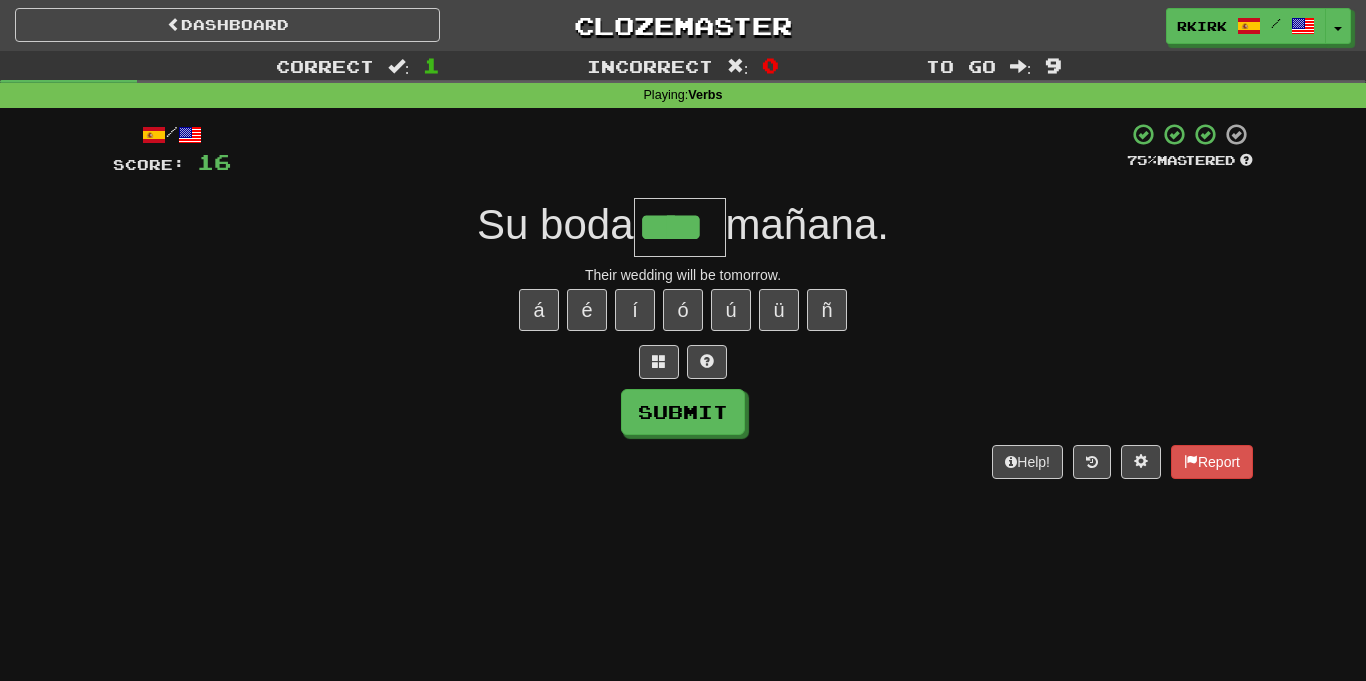 type on "****" 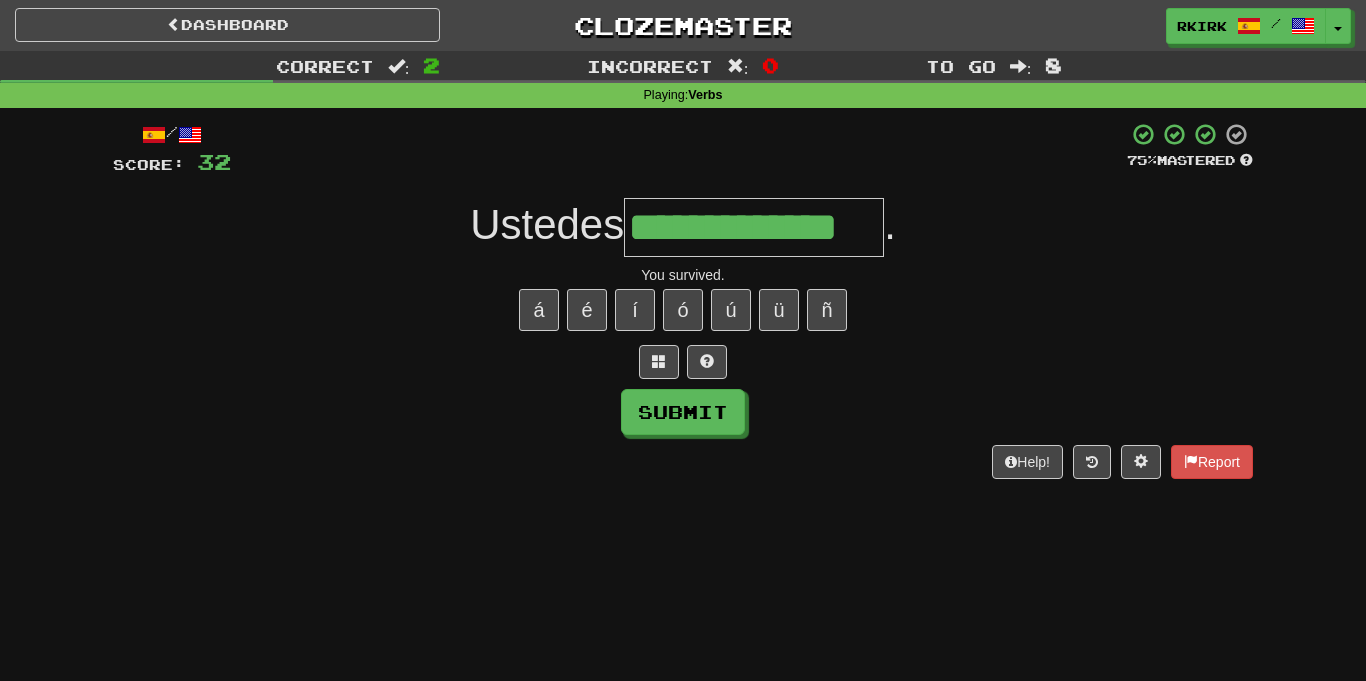 type on "**********" 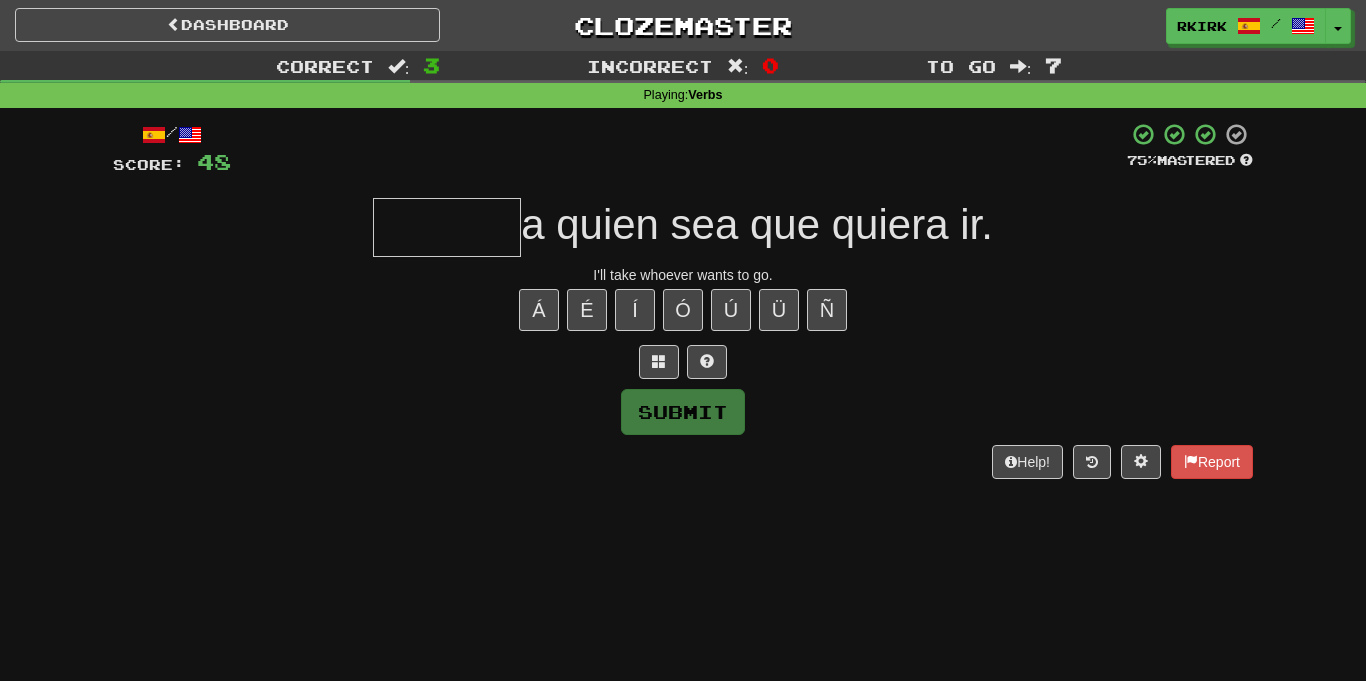 type on "*" 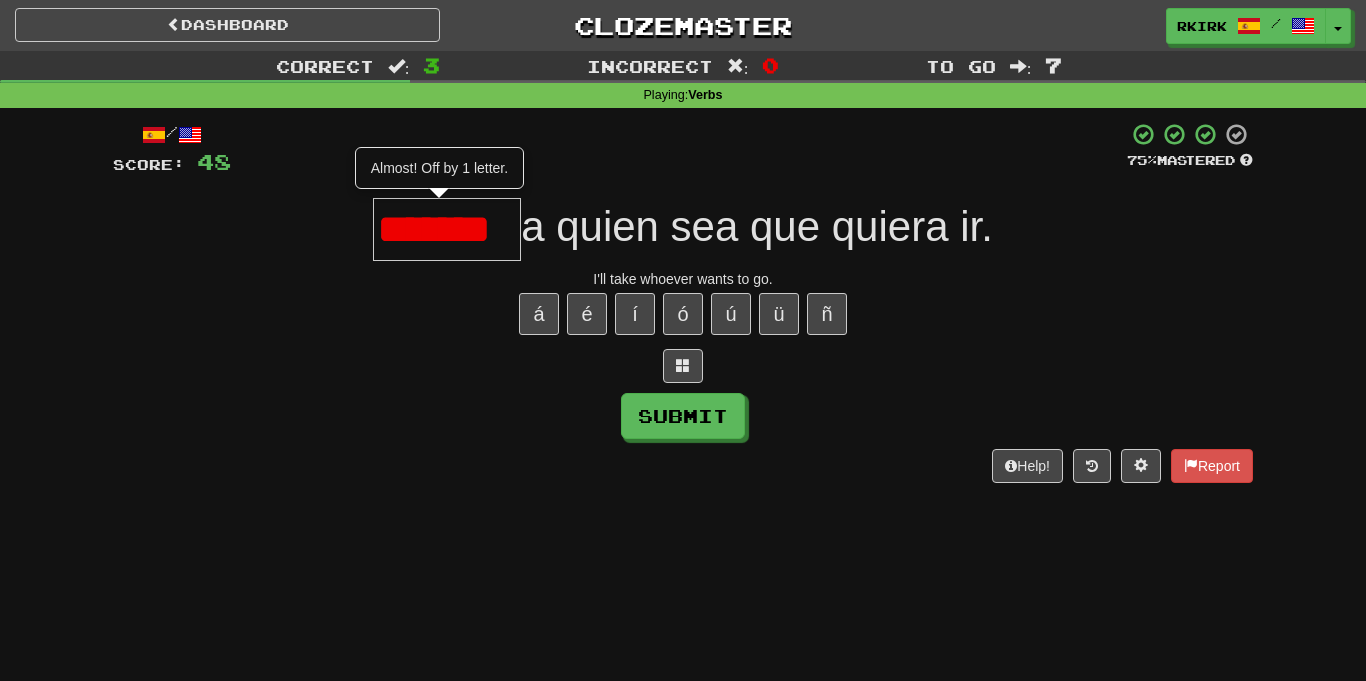 scroll, scrollTop: 0, scrollLeft: 0, axis: both 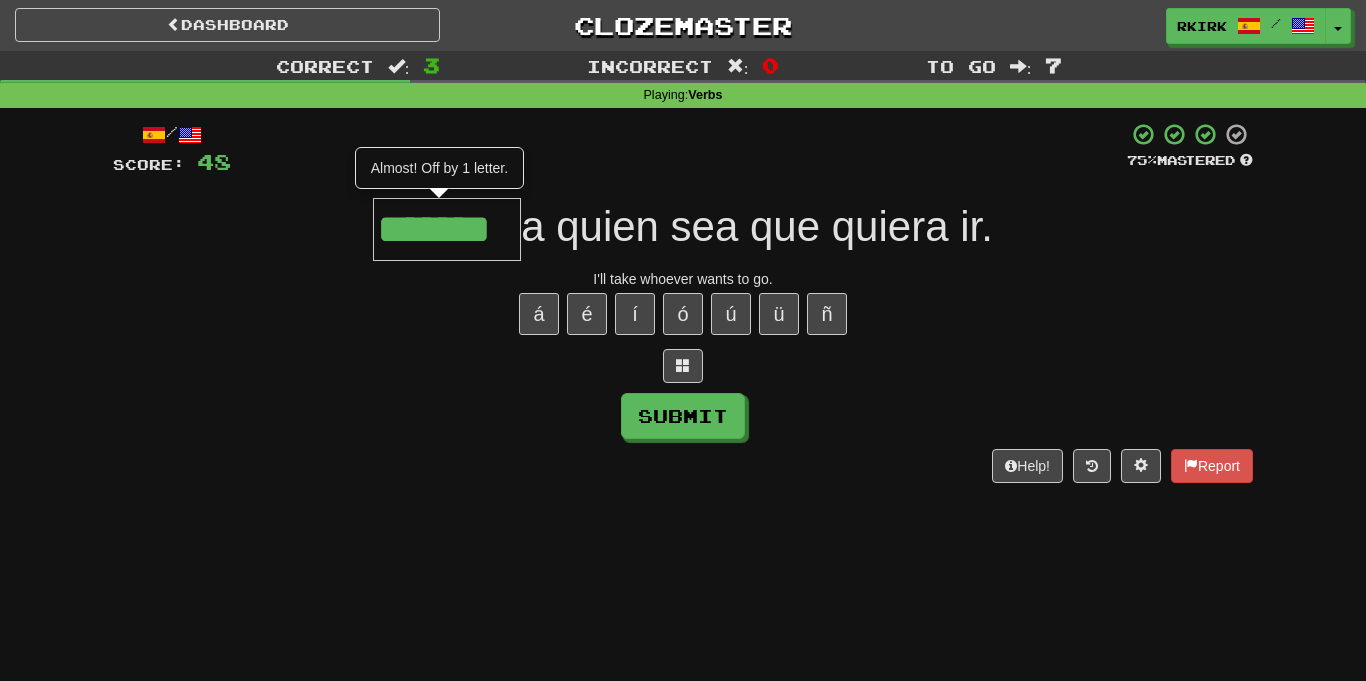 type on "*******" 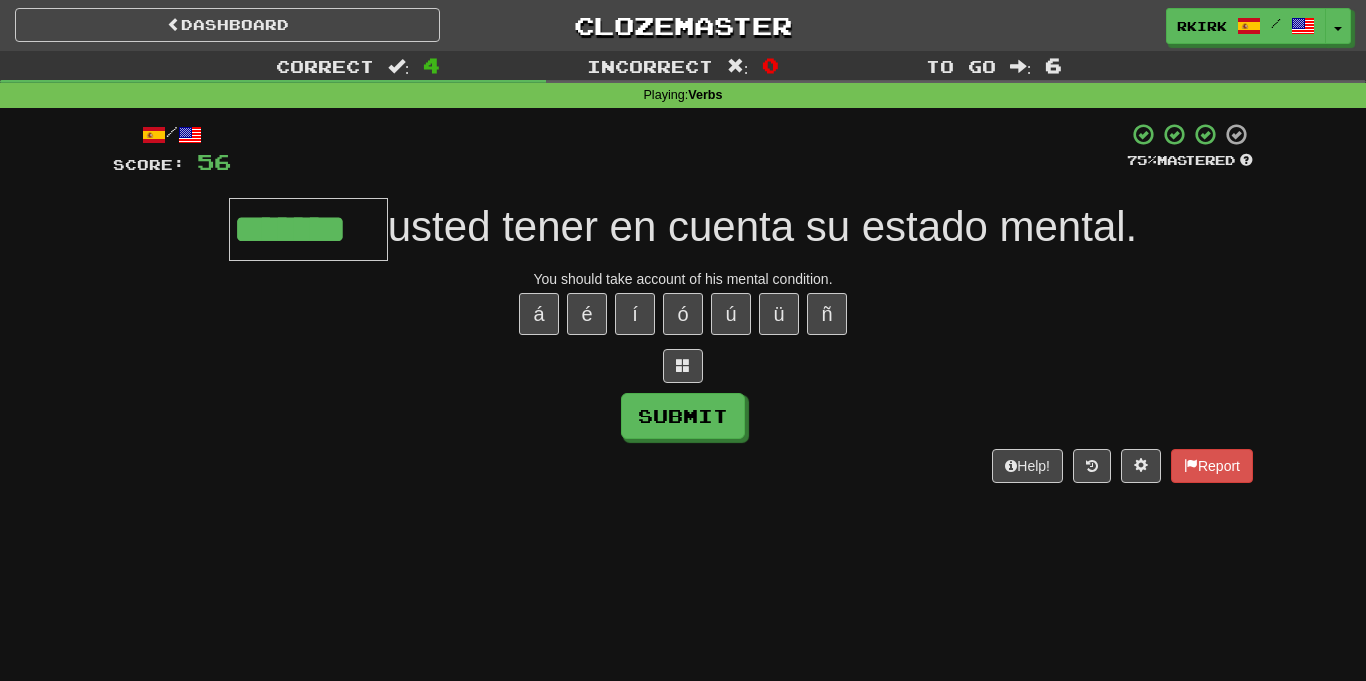 scroll, scrollTop: 0, scrollLeft: 0, axis: both 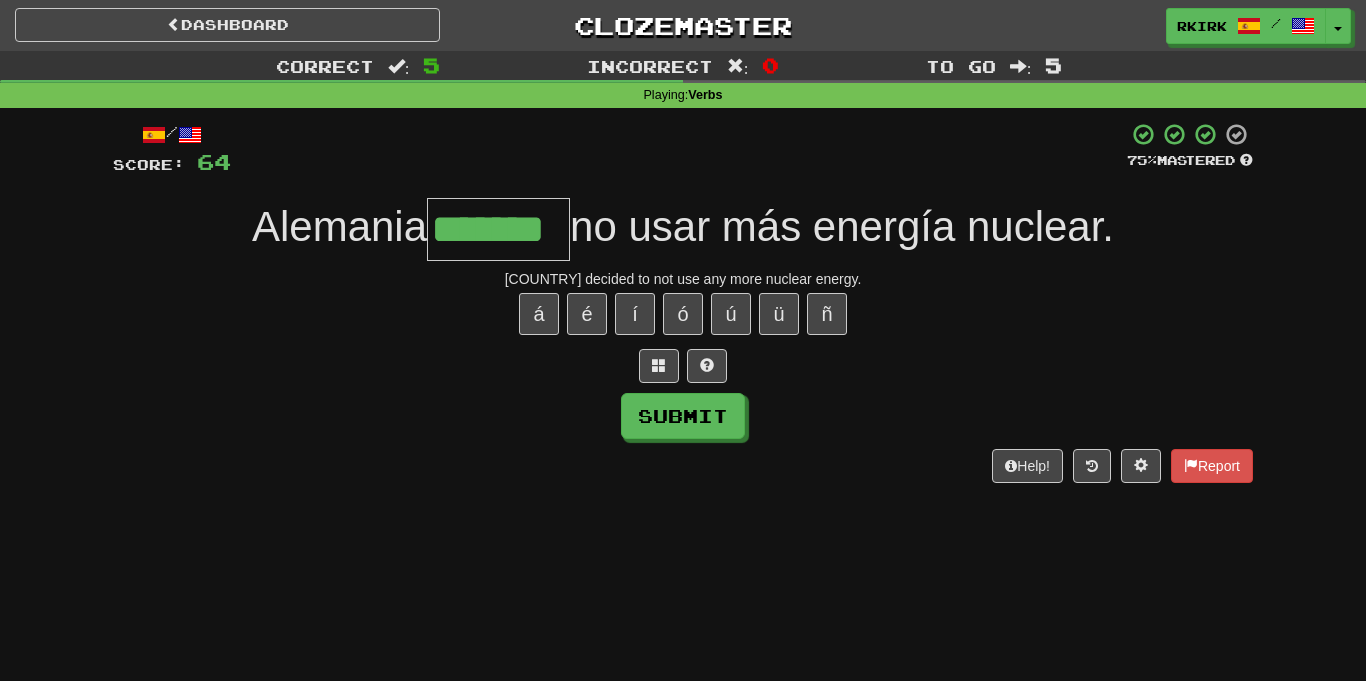 type on "*******" 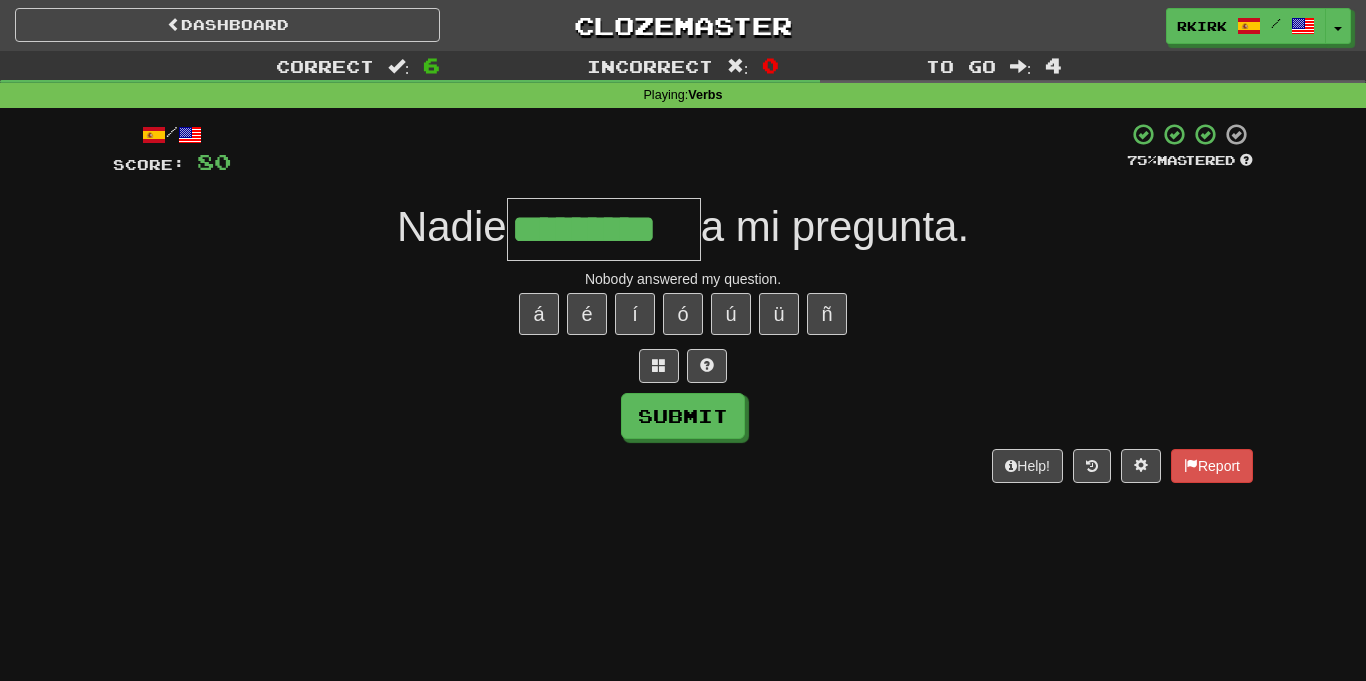 type on "*********" 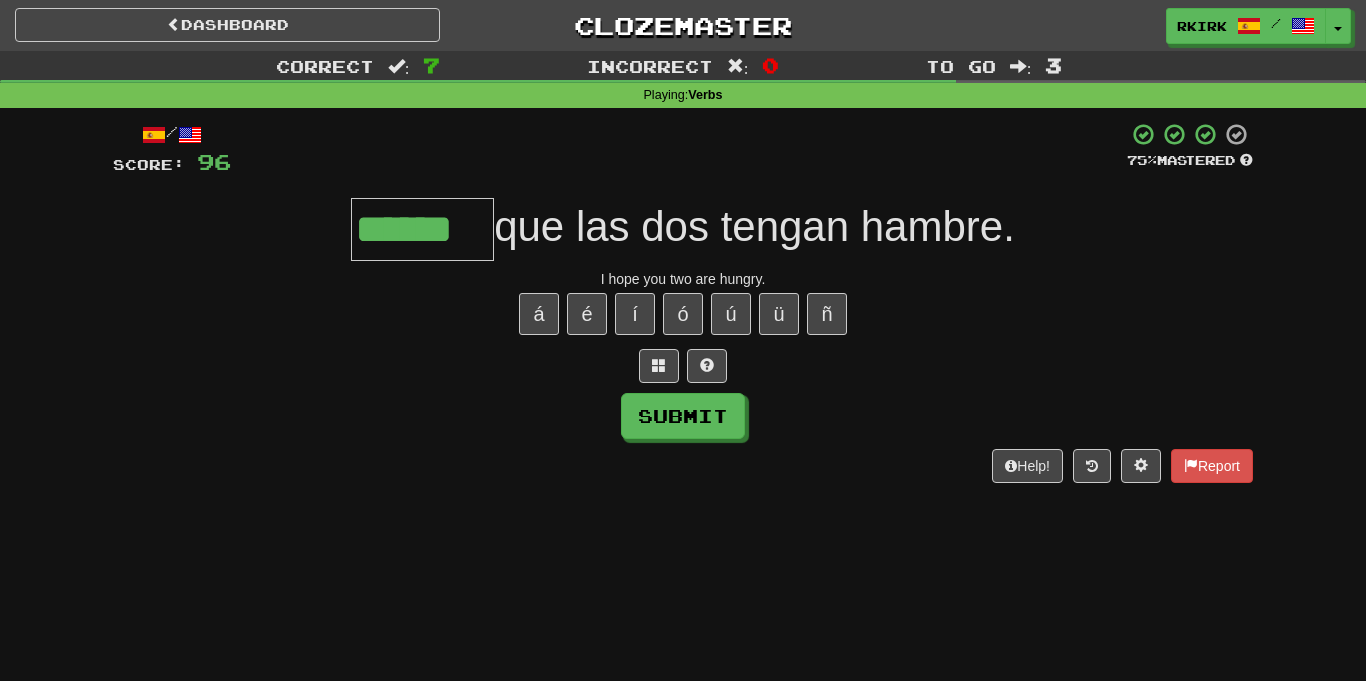 type on "******" 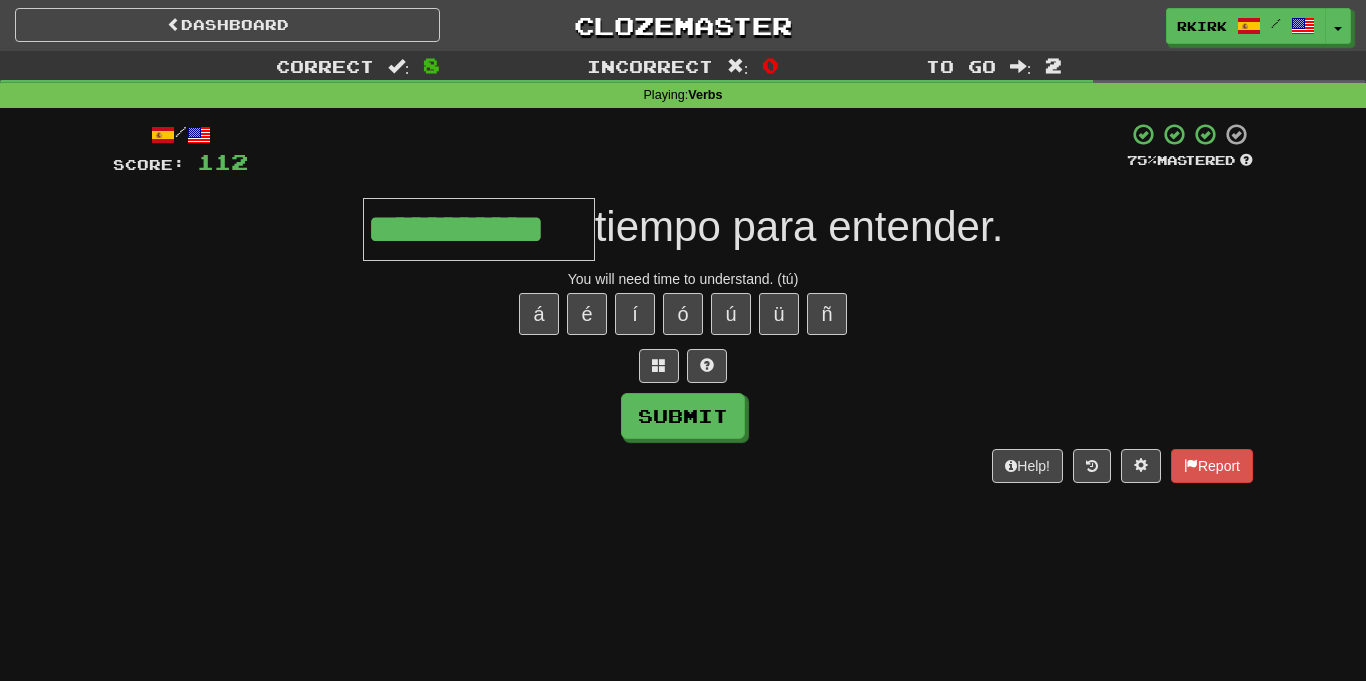type on "**********" 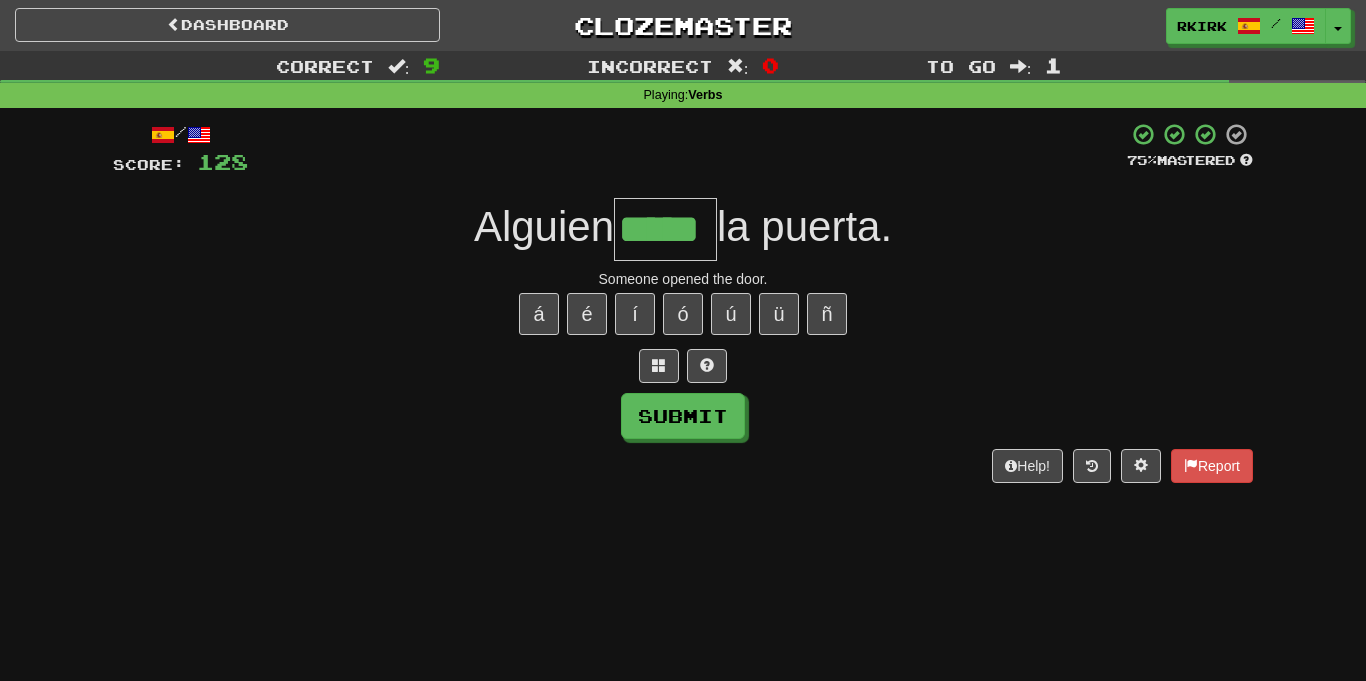 type on "*****" 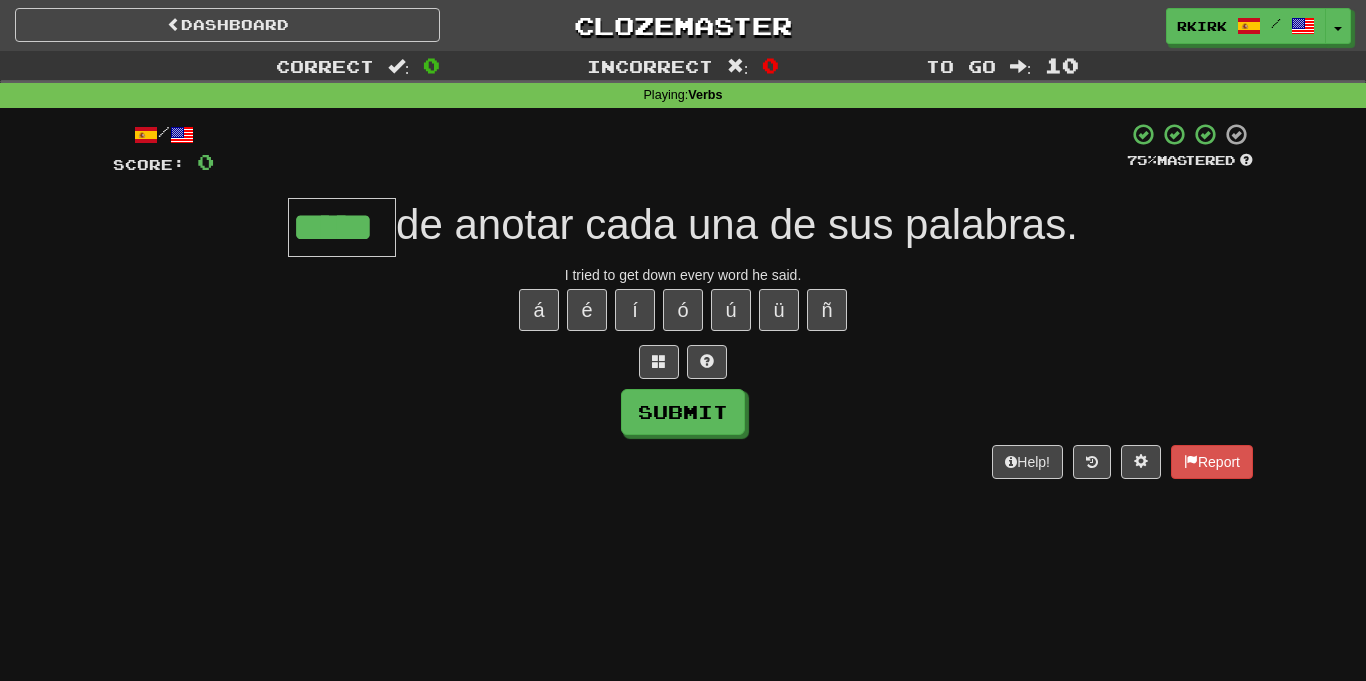 type on "*****" 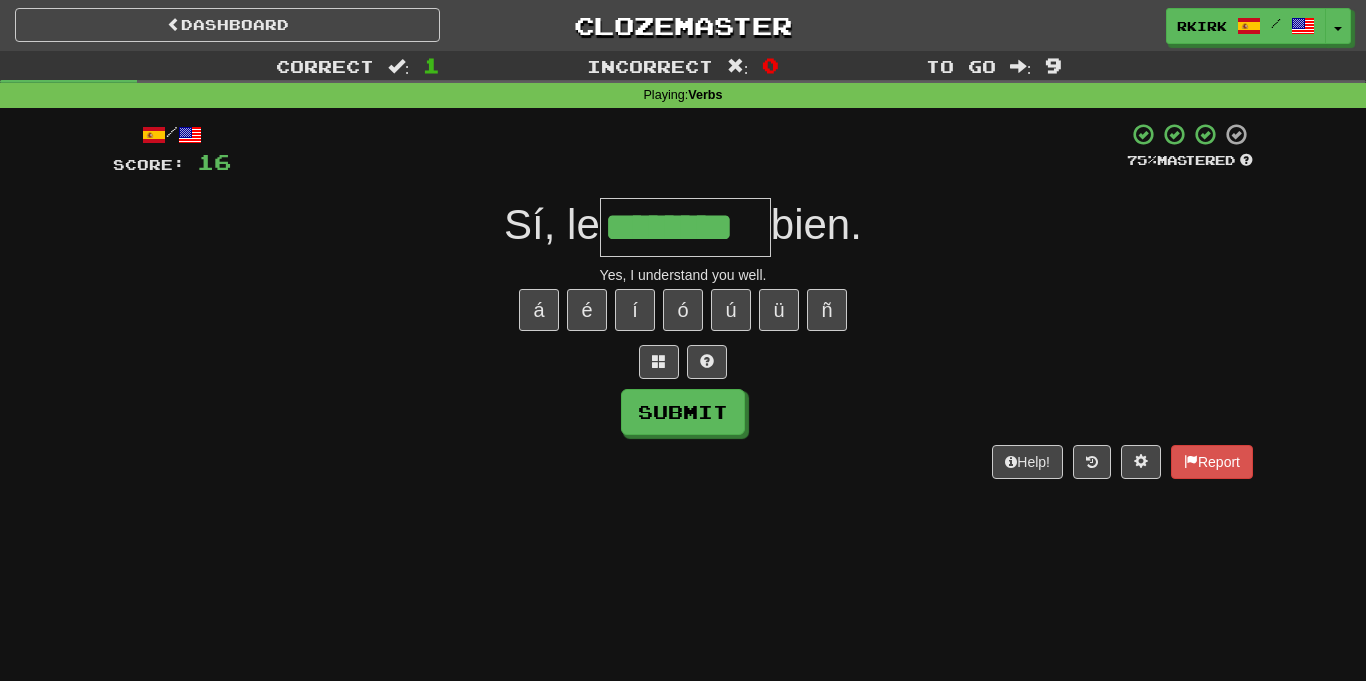 type on "********" 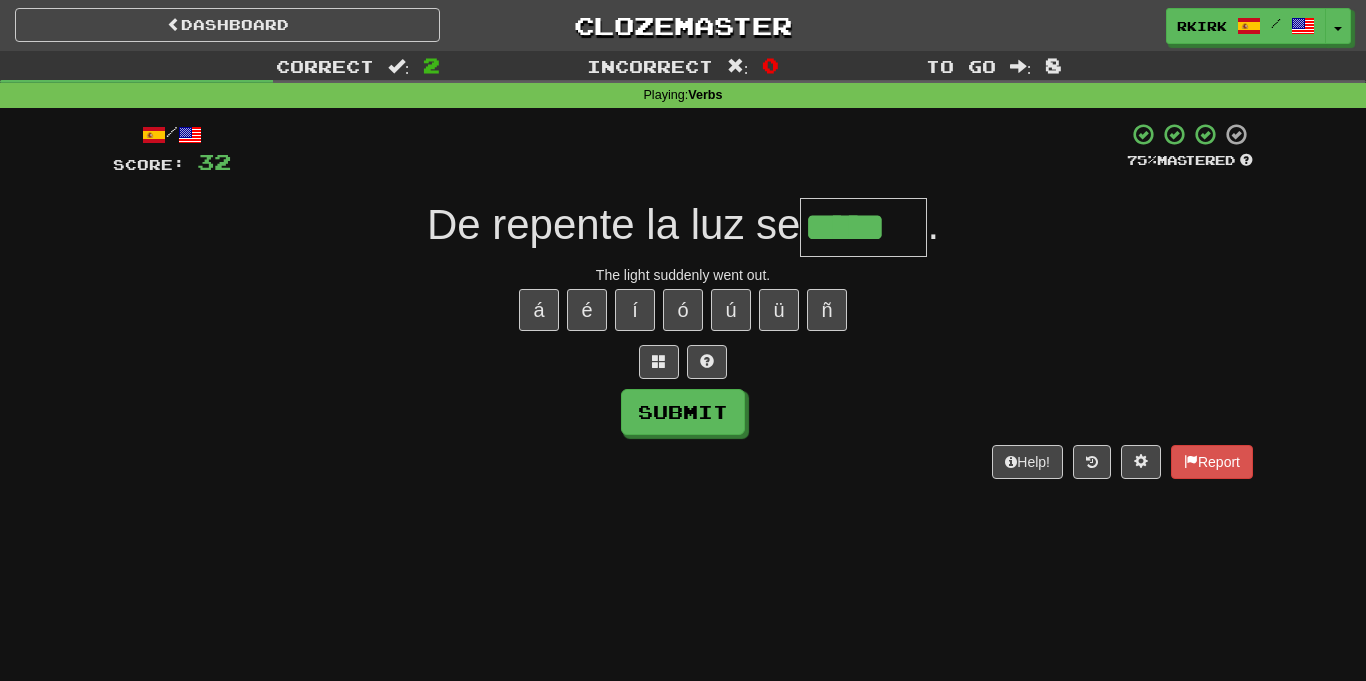 type on "*****" 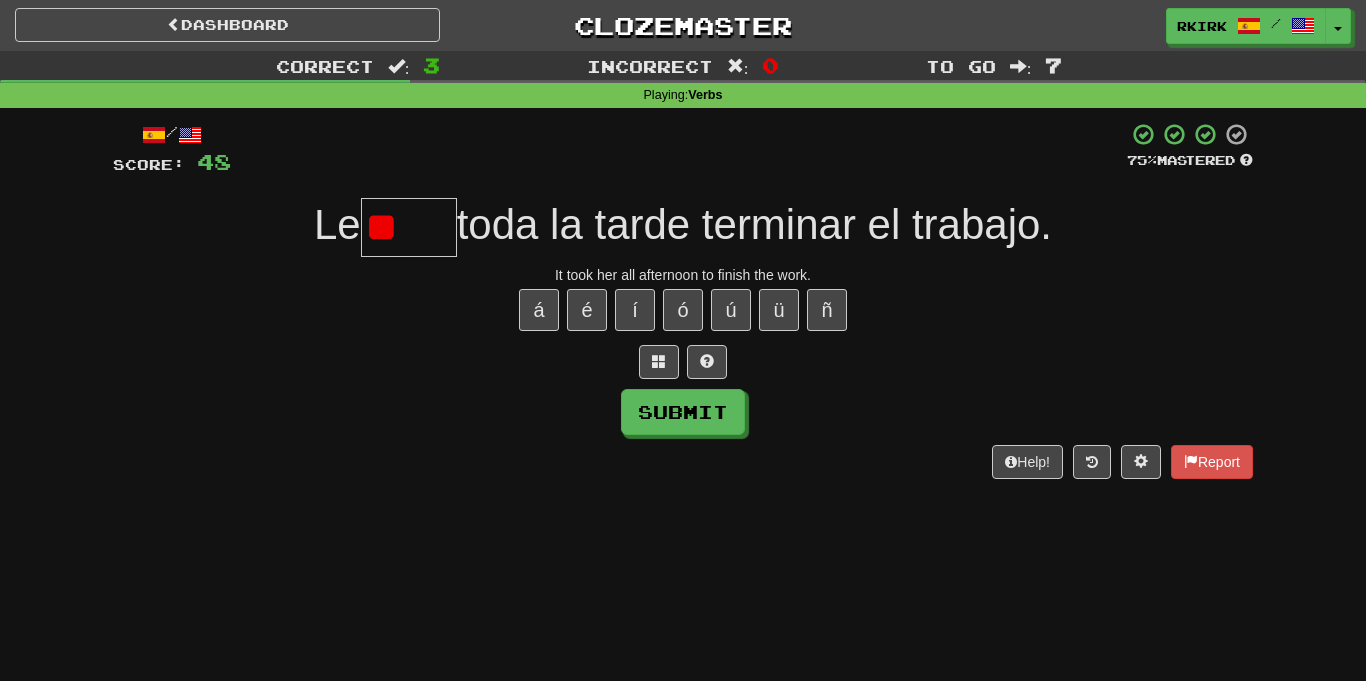 type on "*" 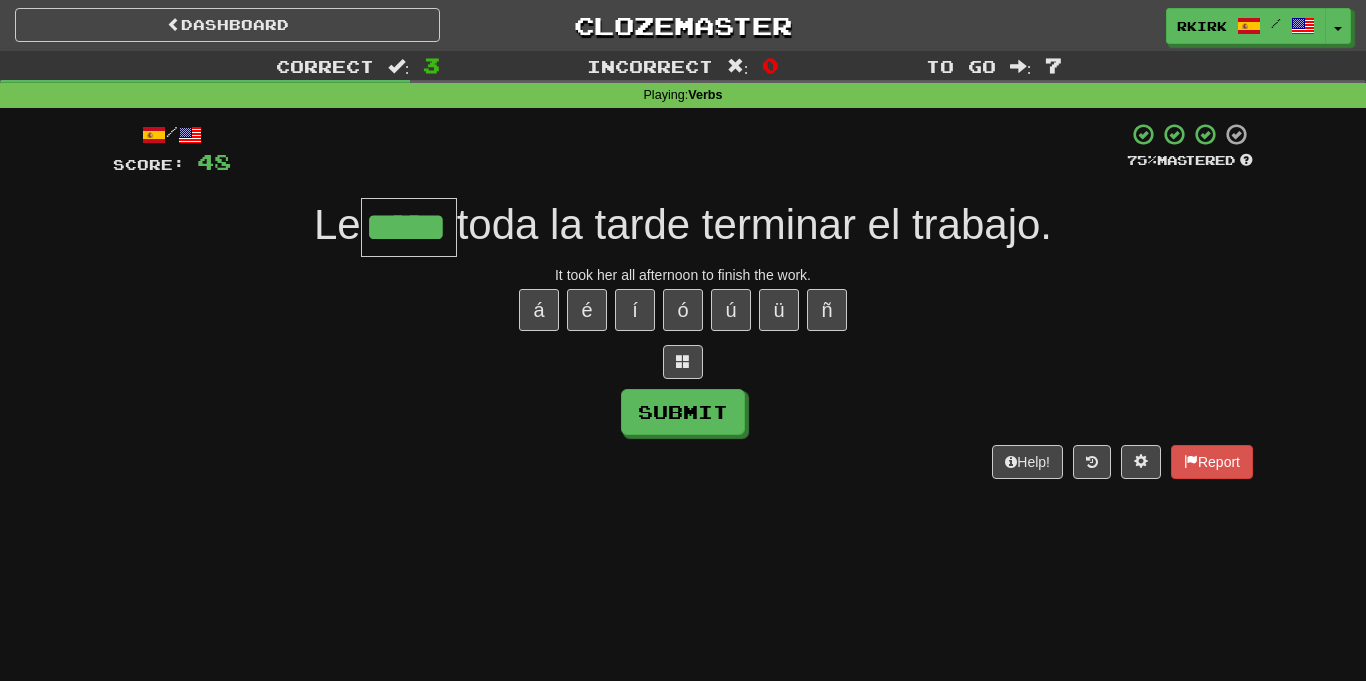 type on "*****" 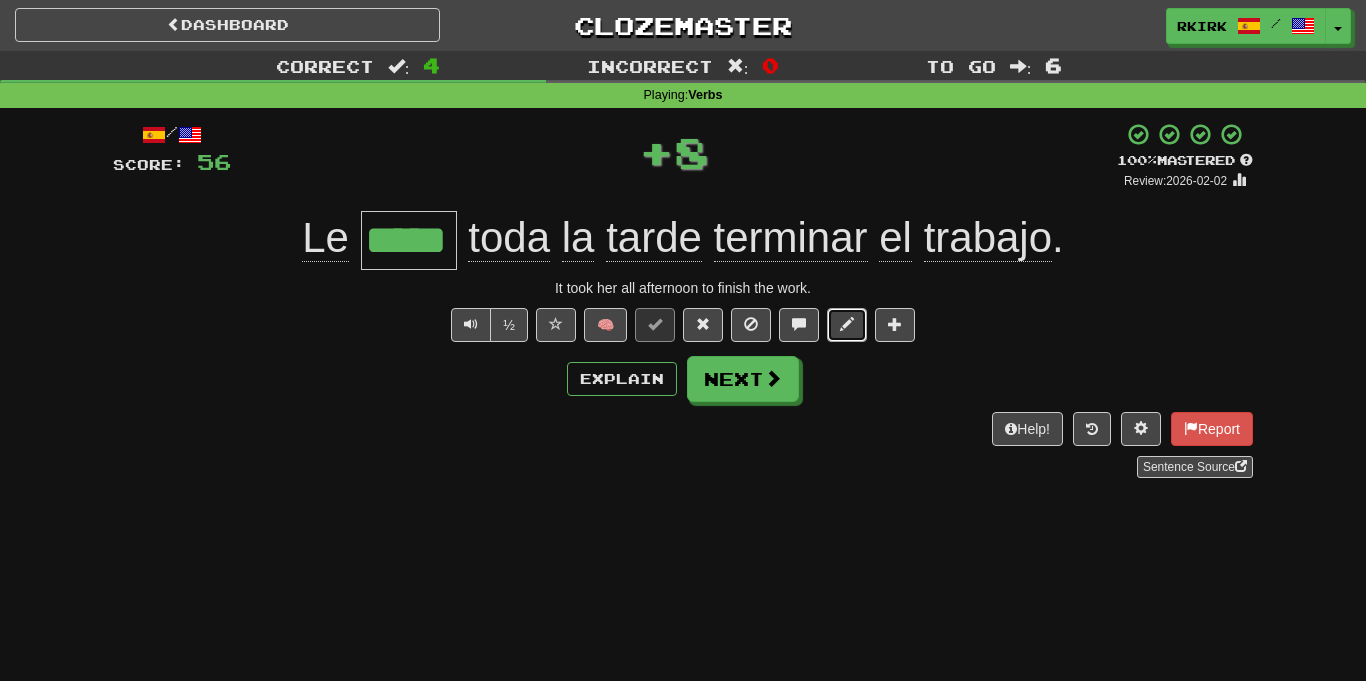 click at bounding box center [847, 325] 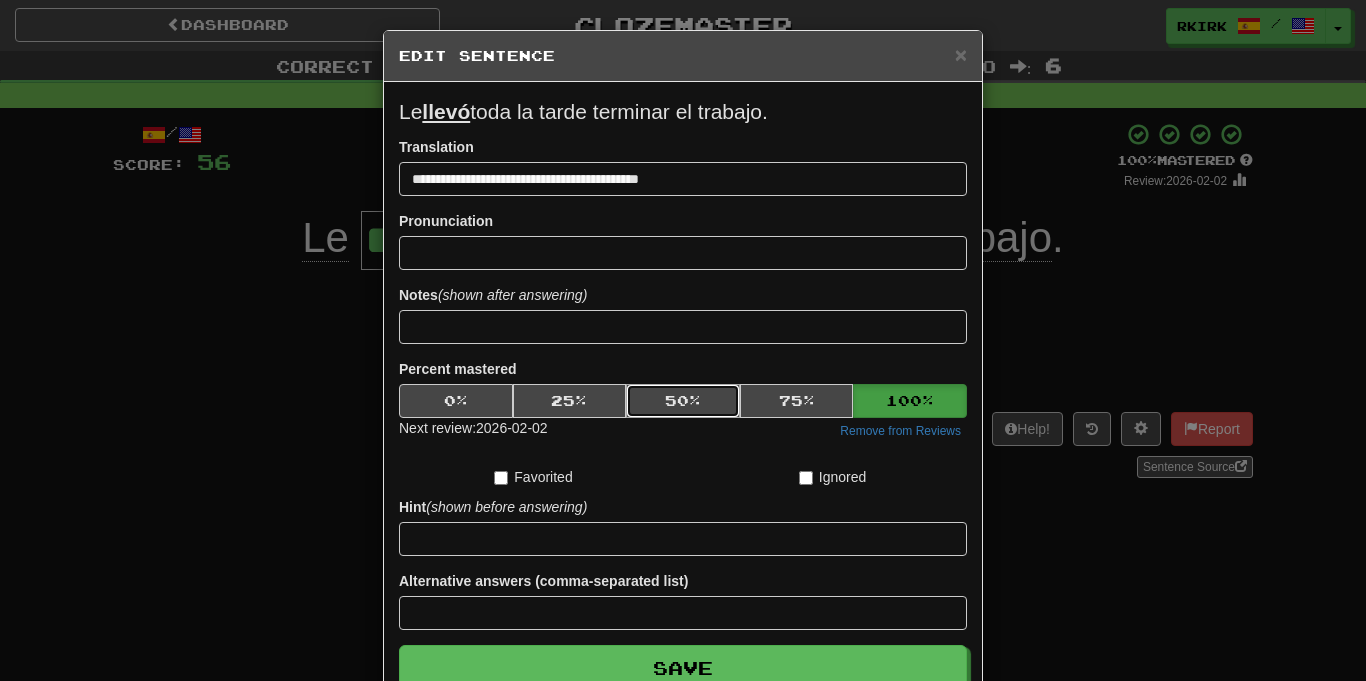 click on "50 %" at bounding box center [683, 401] 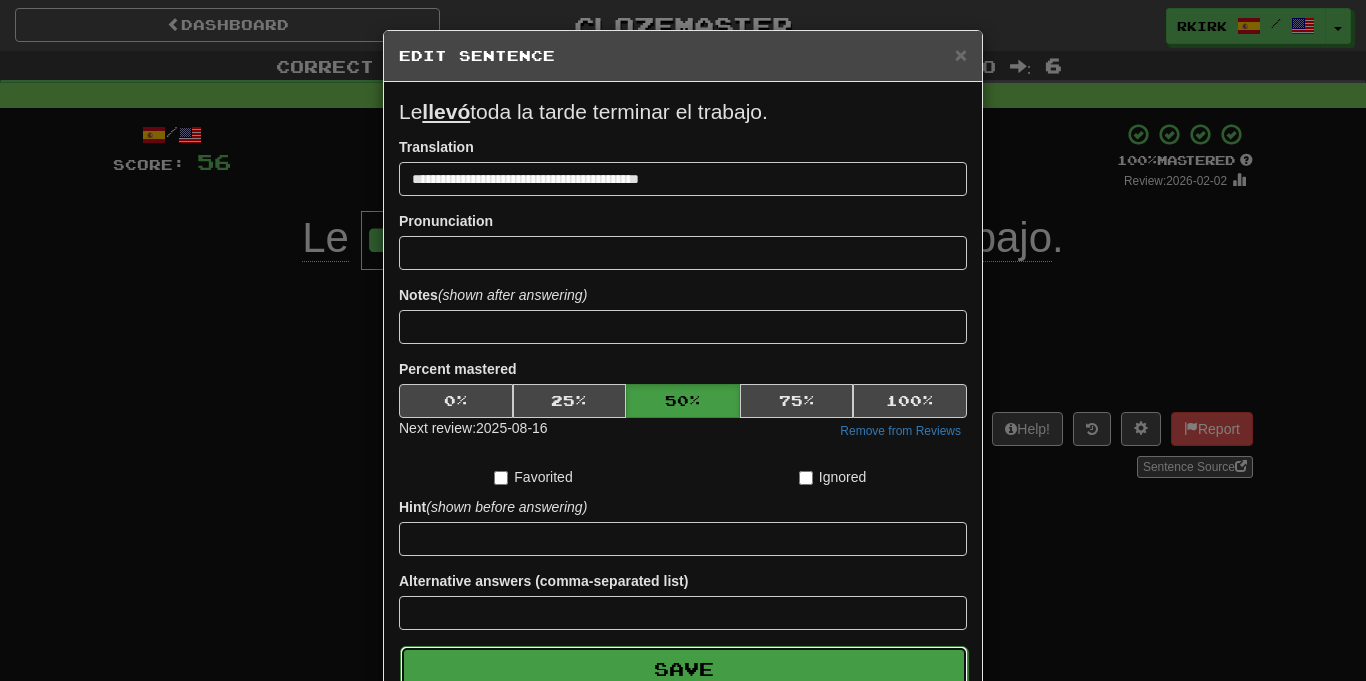 click on "Save" at bounding box center [684, 669] 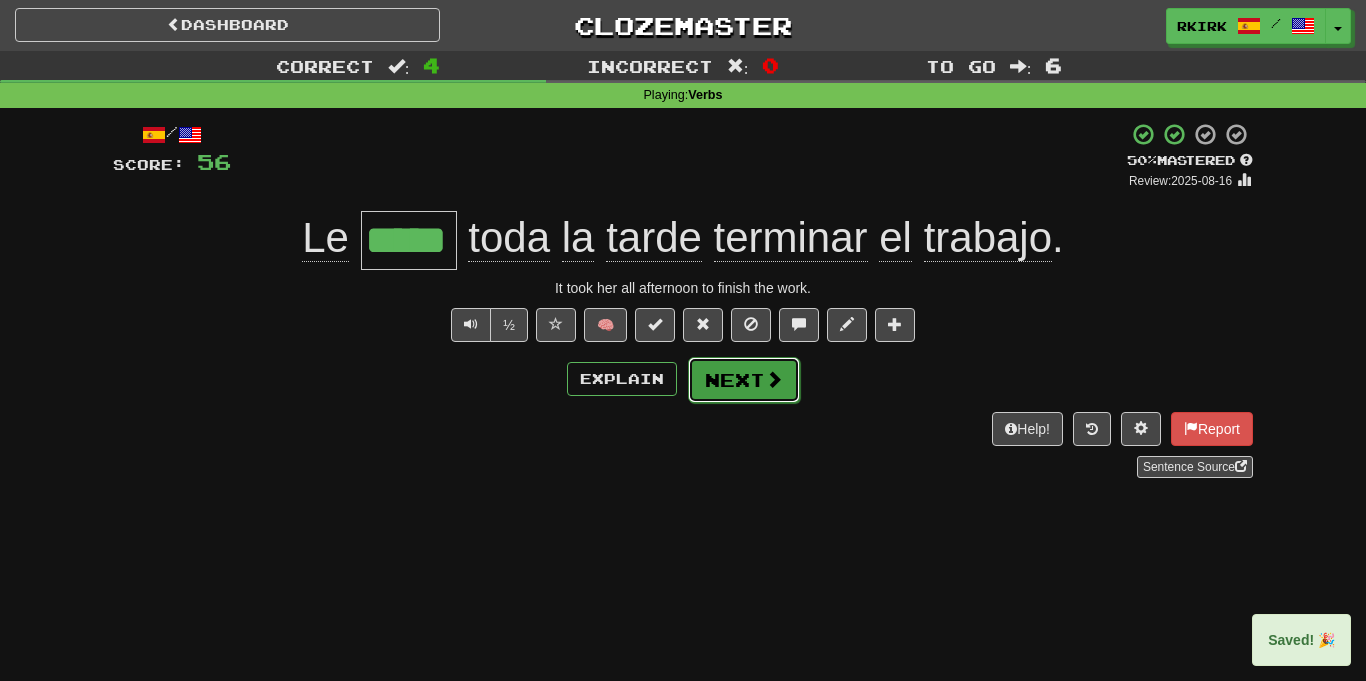 click on "Next" at bounding box center (744, 380) 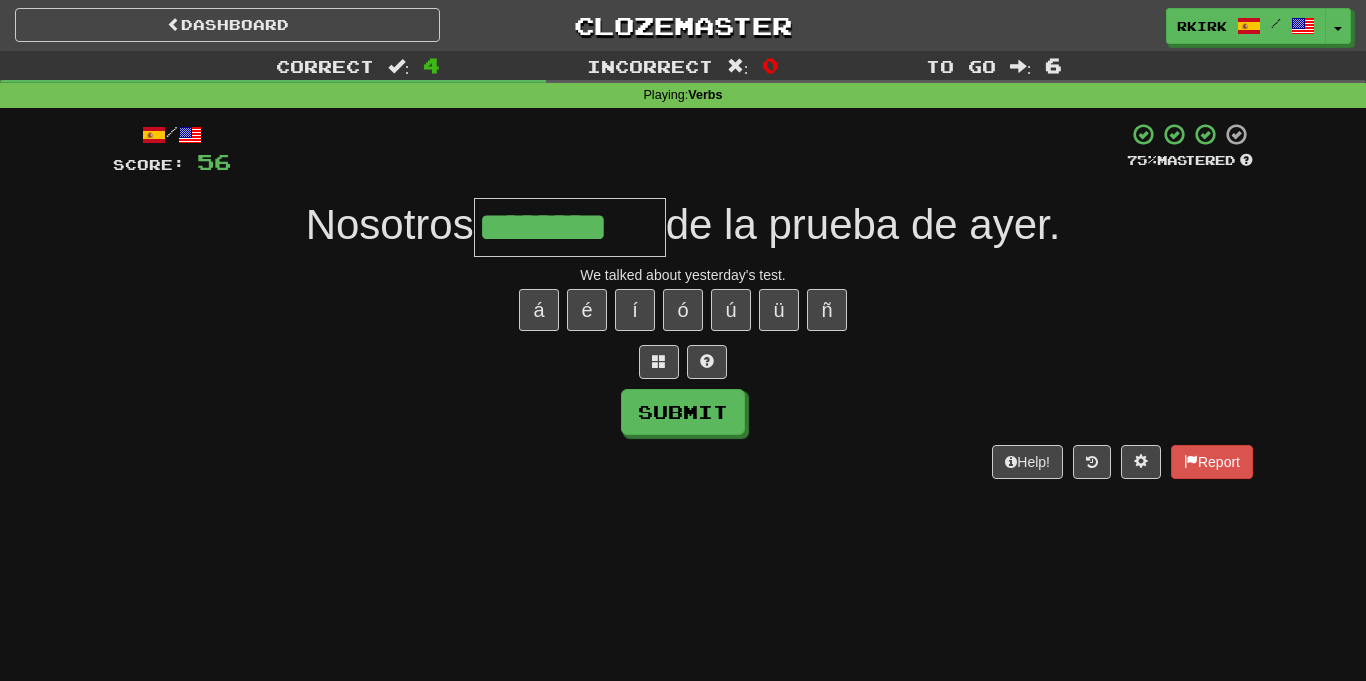 type on "********" 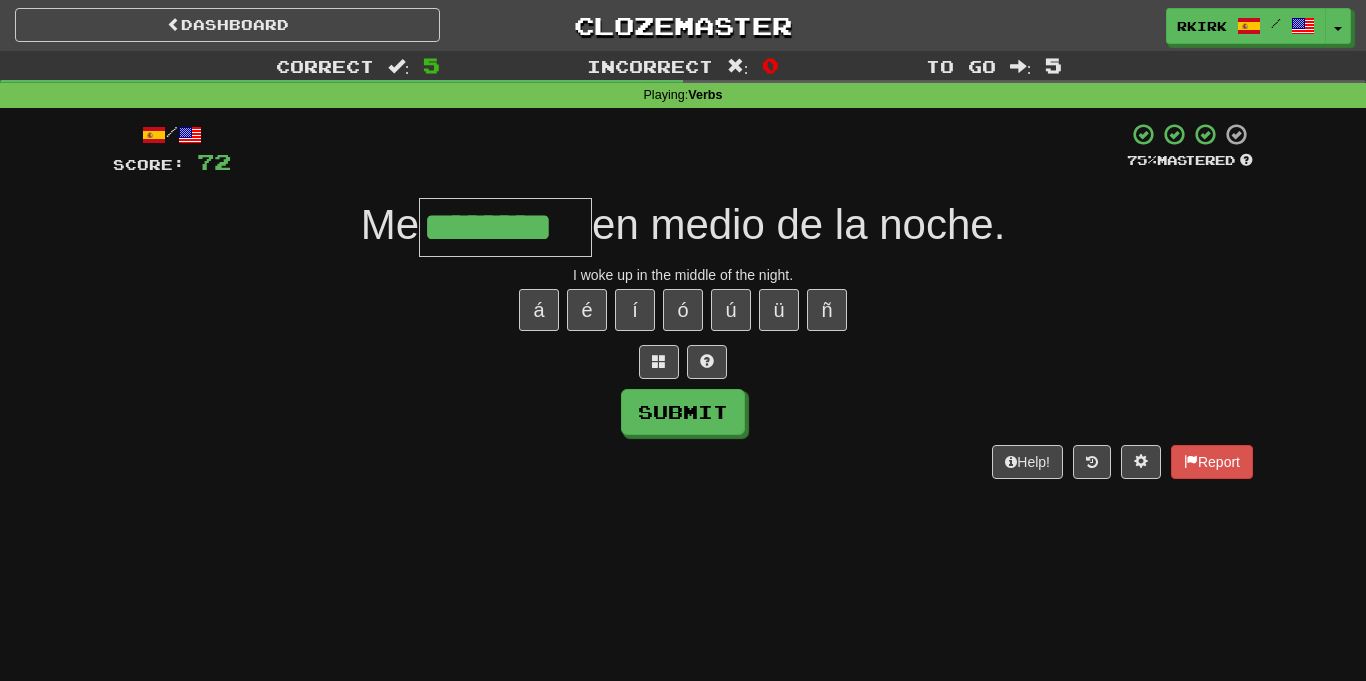 type on "********" 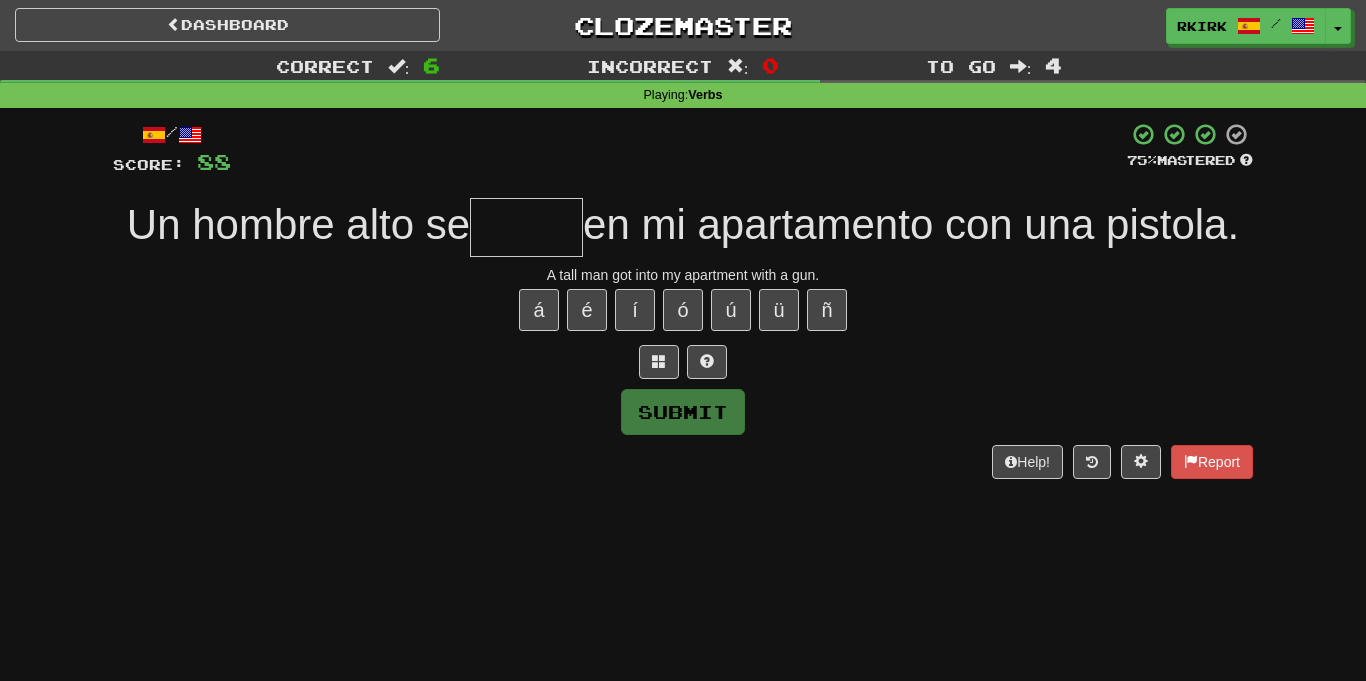 type on "*" 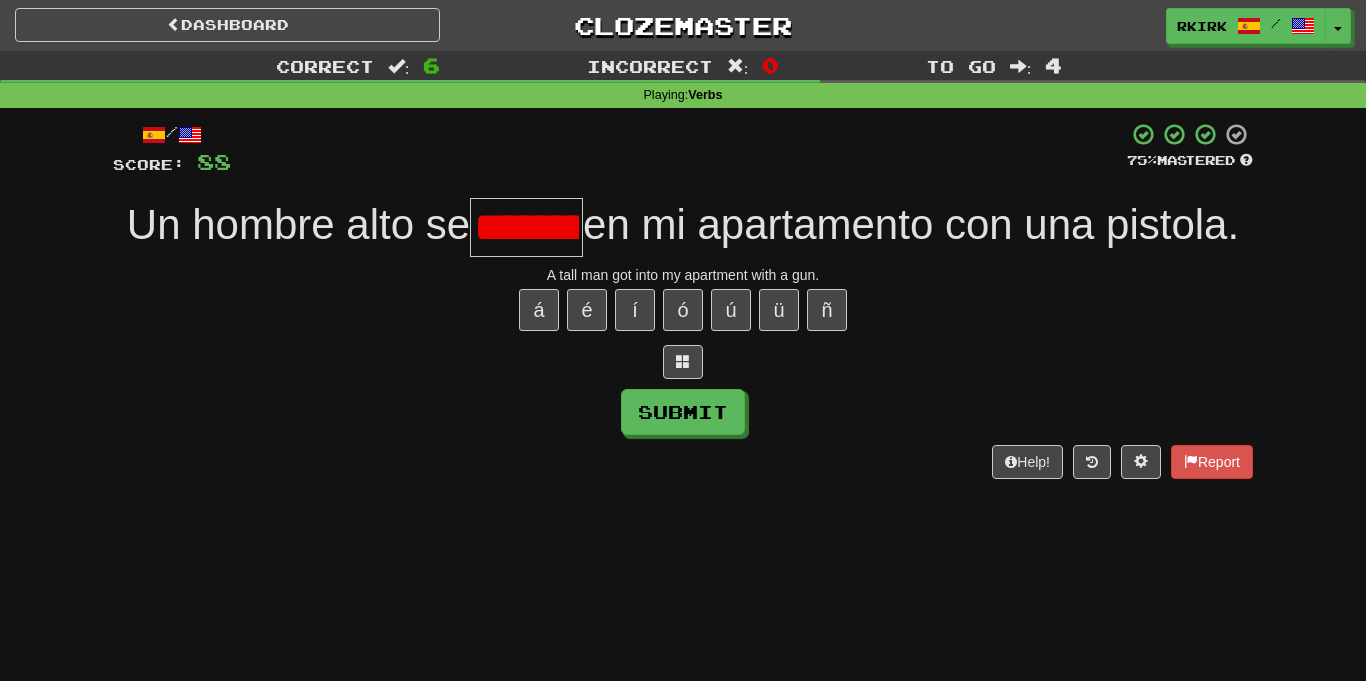 scroll, scrollTop: 0, scrollLeft: 40, axis: horizontal 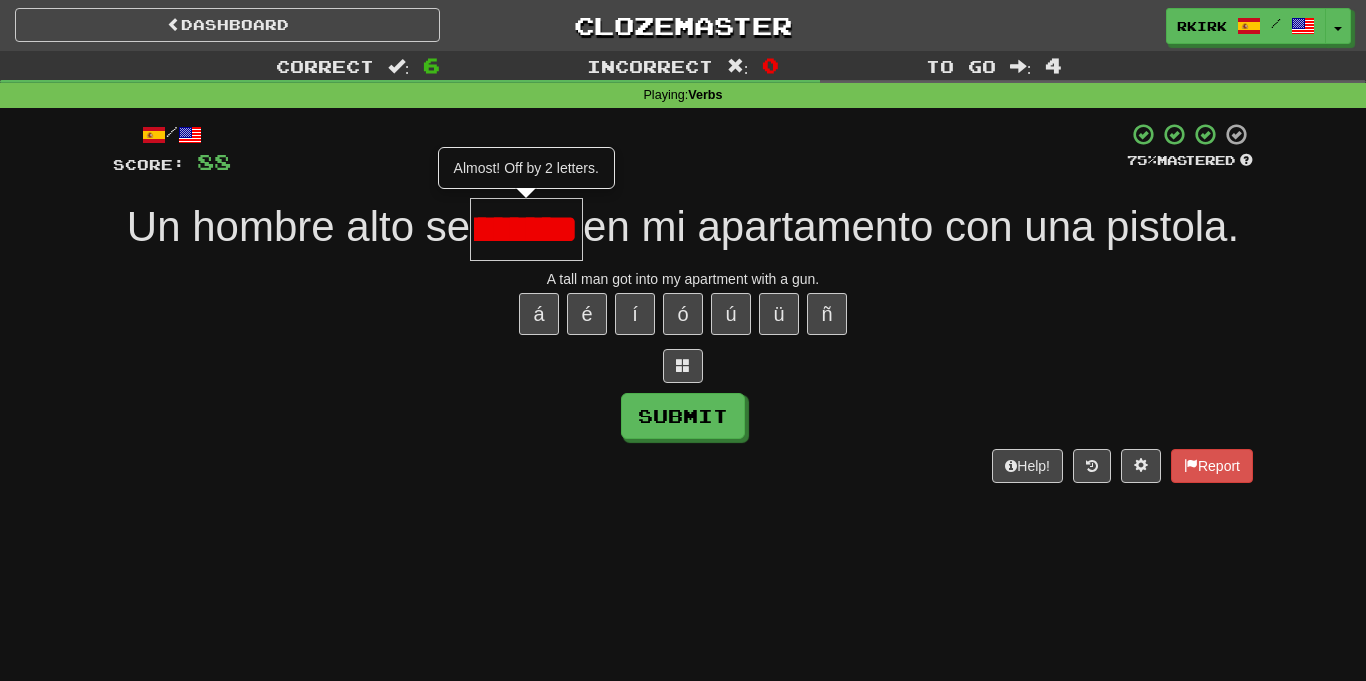 type on "*****" 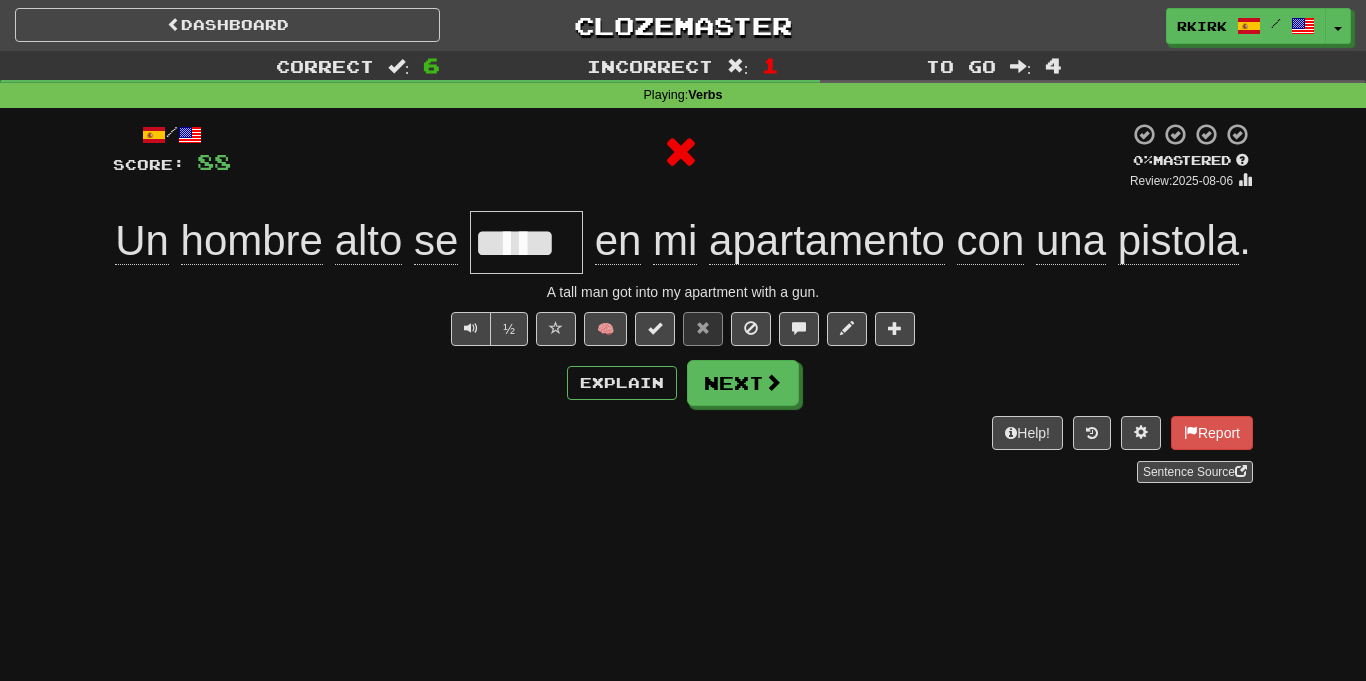 scroll, scrollTop: 0, scrollLeft: 0, axis: both 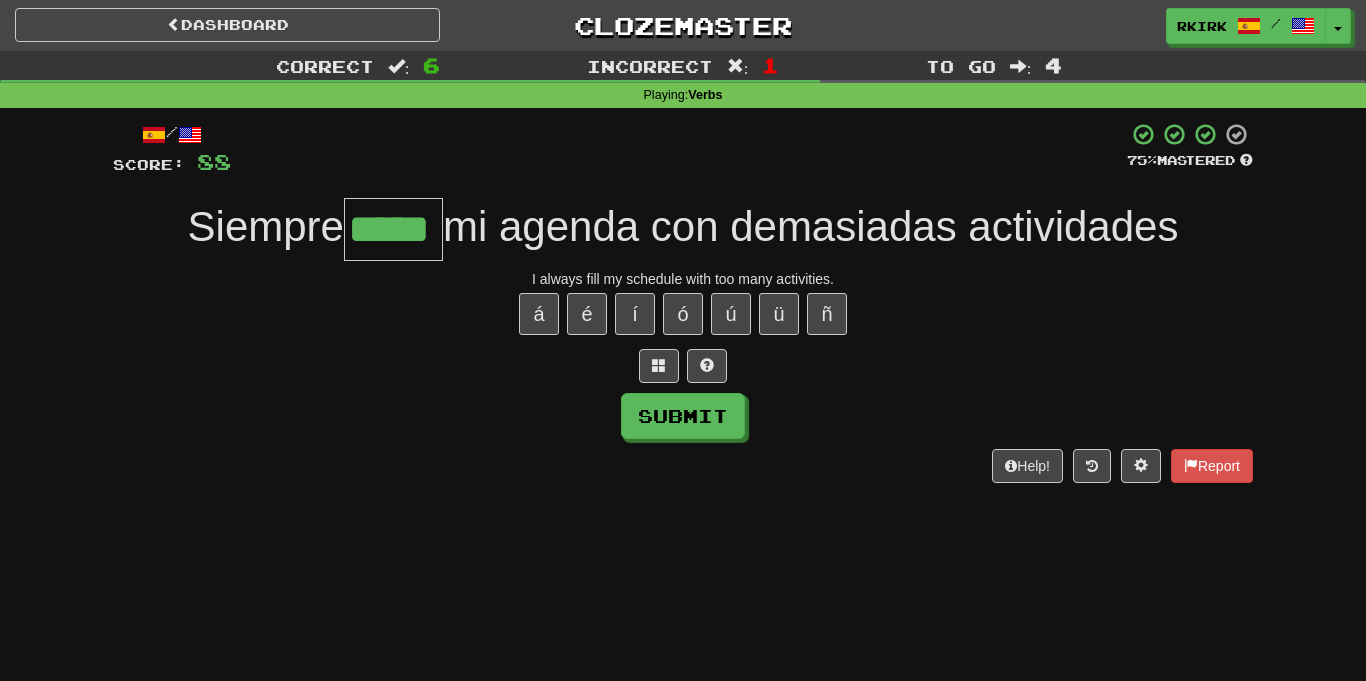 type on "*****" 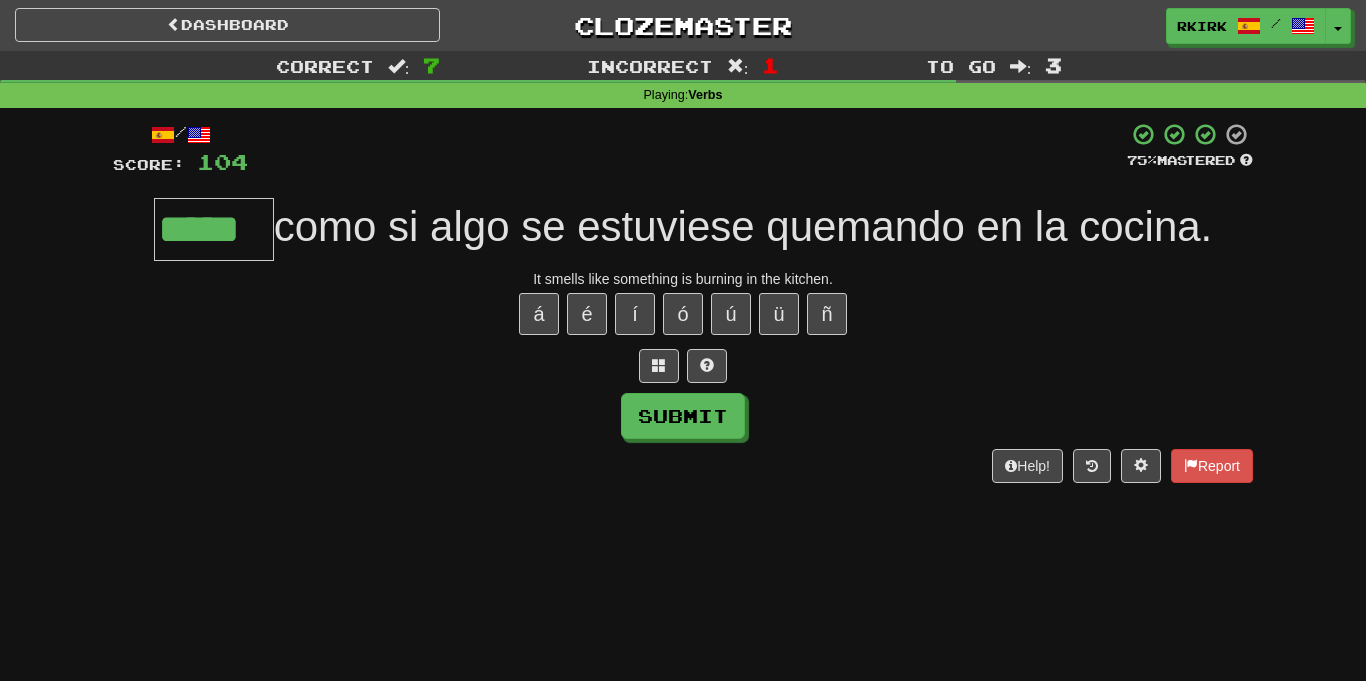 type on "*****" 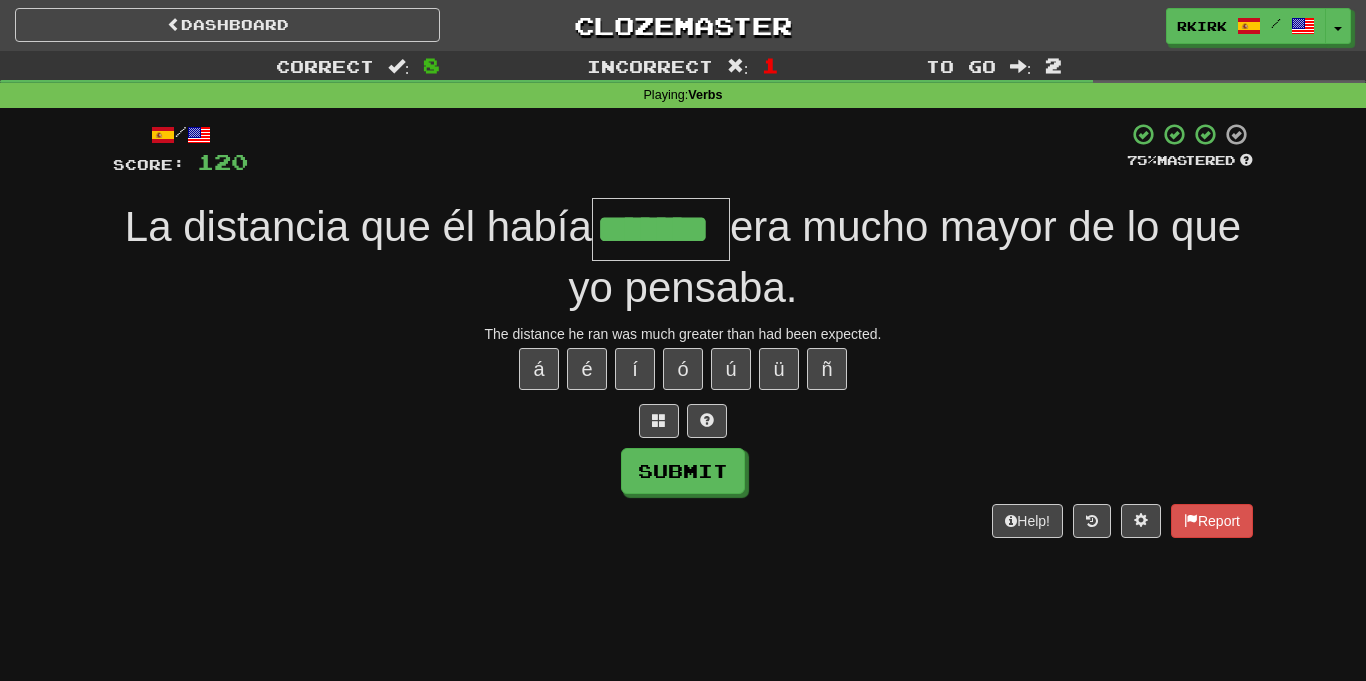 type on "*******" 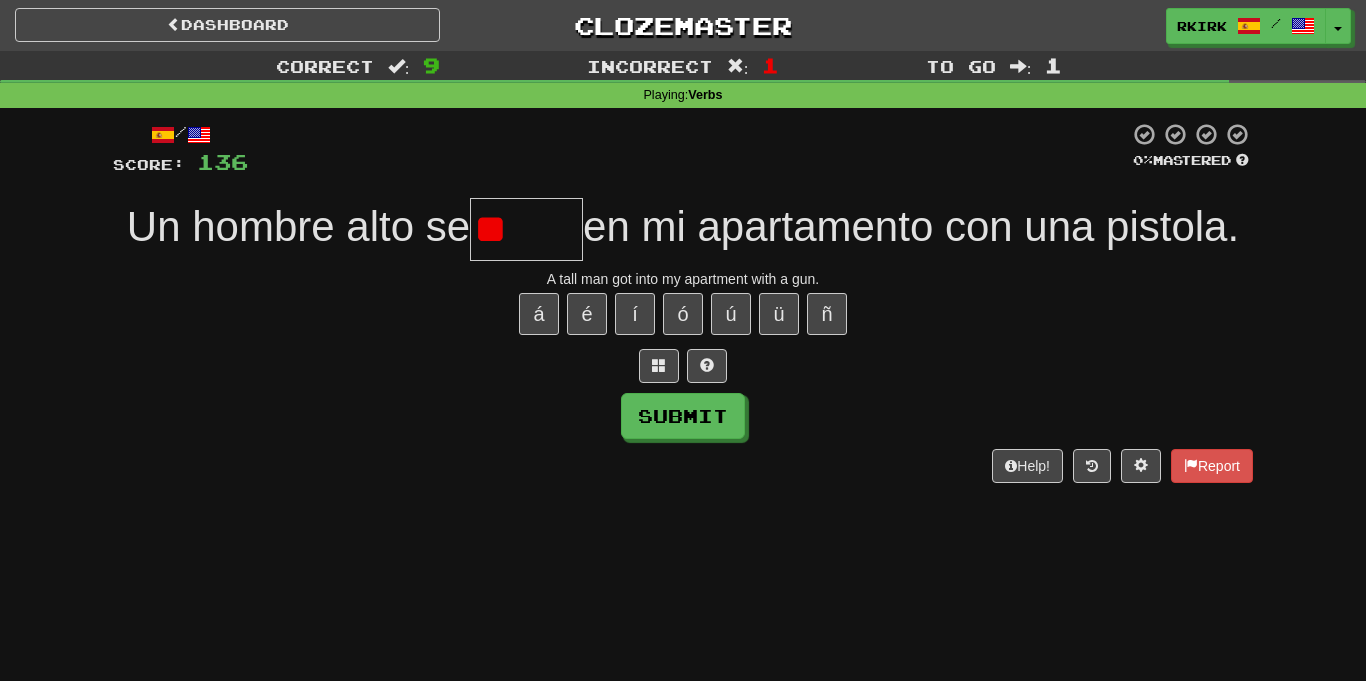 type on "*" 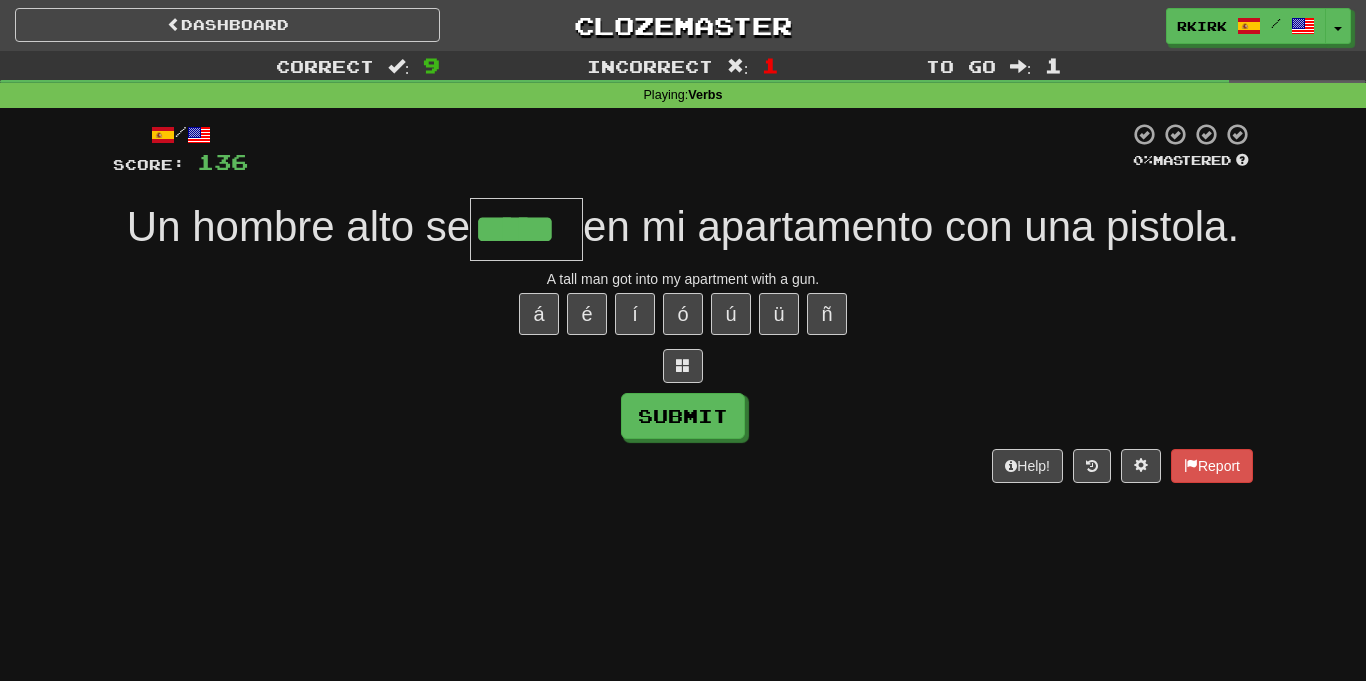 type on "*****" 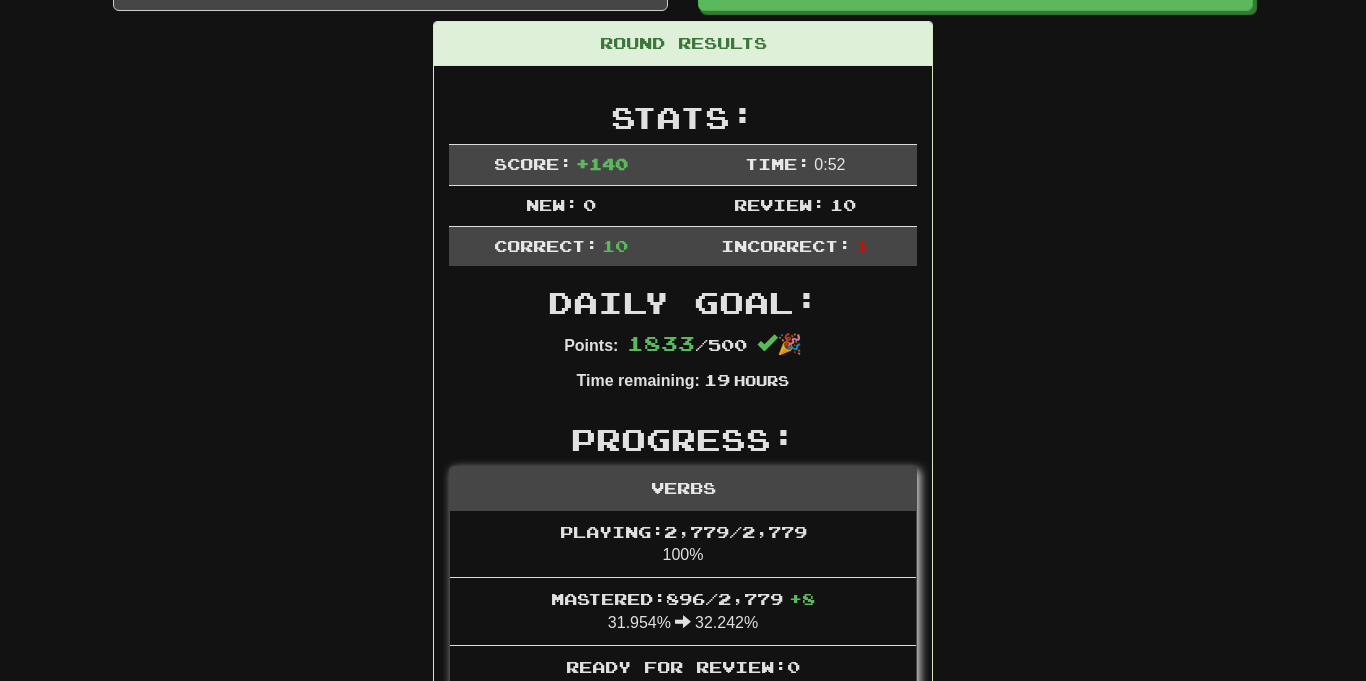 scroll, scrollTop: 0, scrollLeft: 0, axis: both 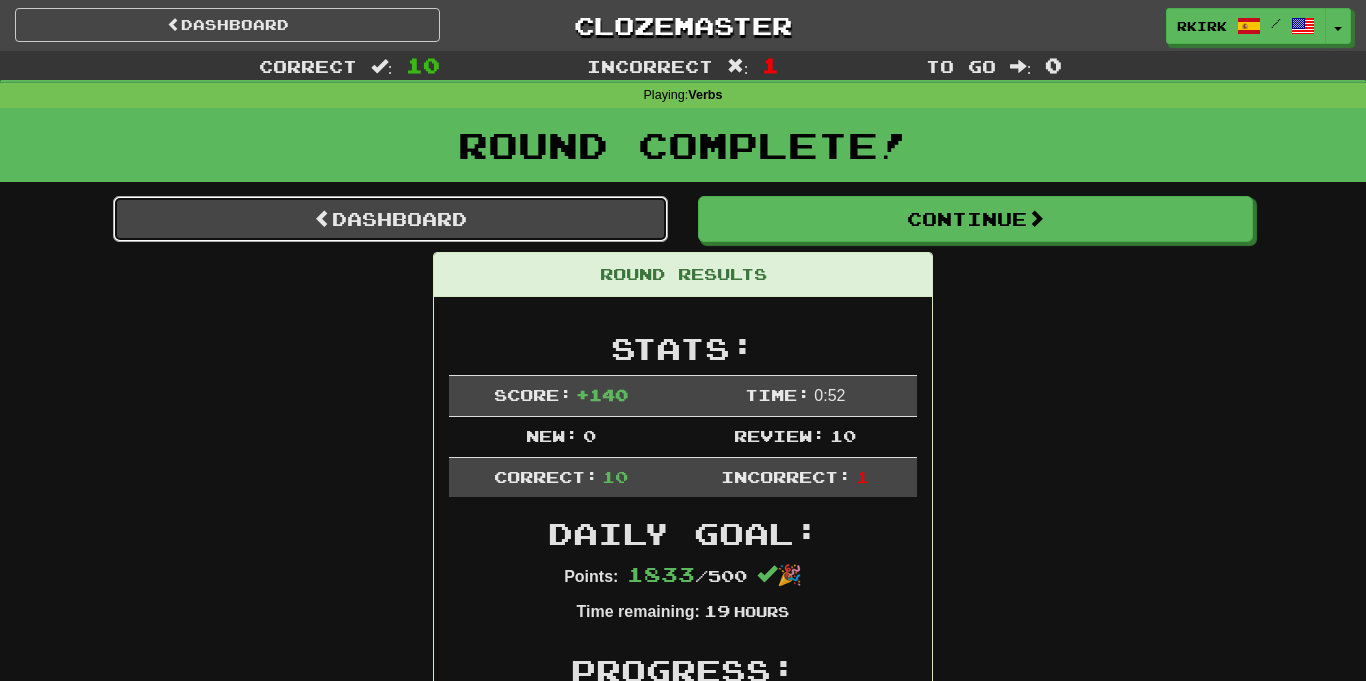 click on "Dashboard" at bounding box center (390, 219) 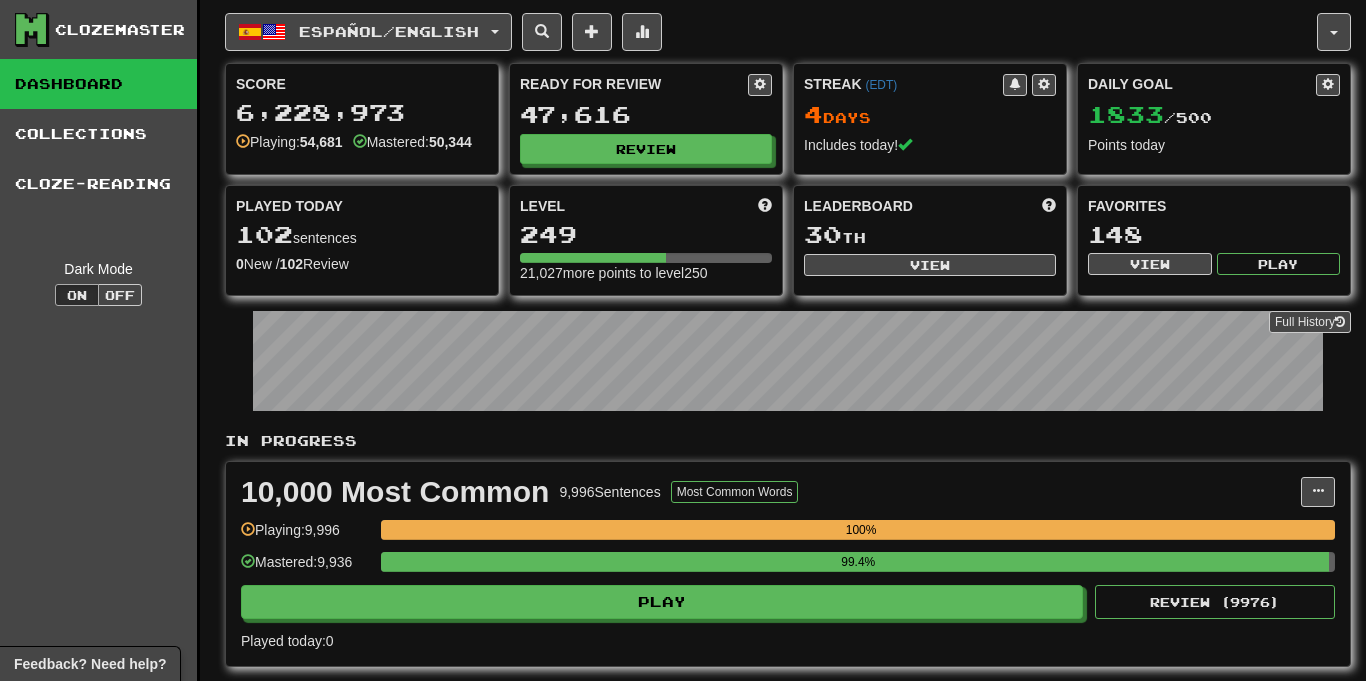 scroll, scrollTop: 0, scrollLeft: 0, axis: both 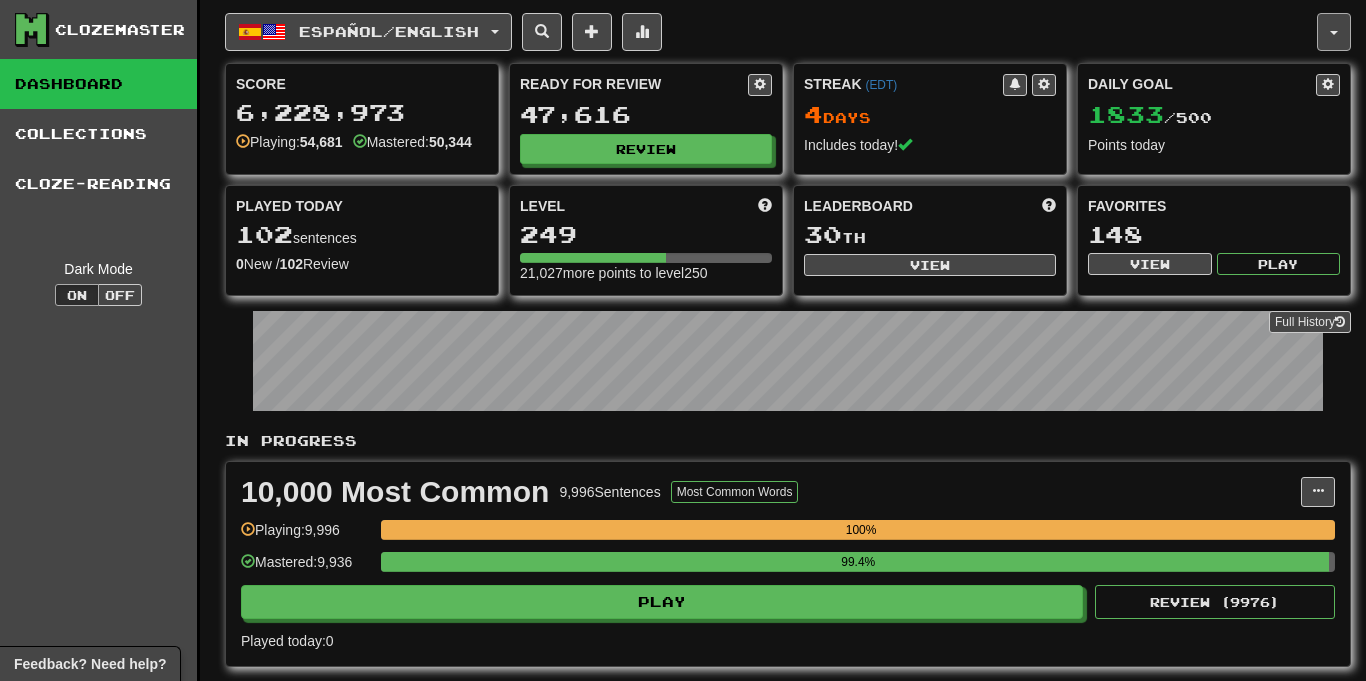 click at bounding box center (1334, 32) 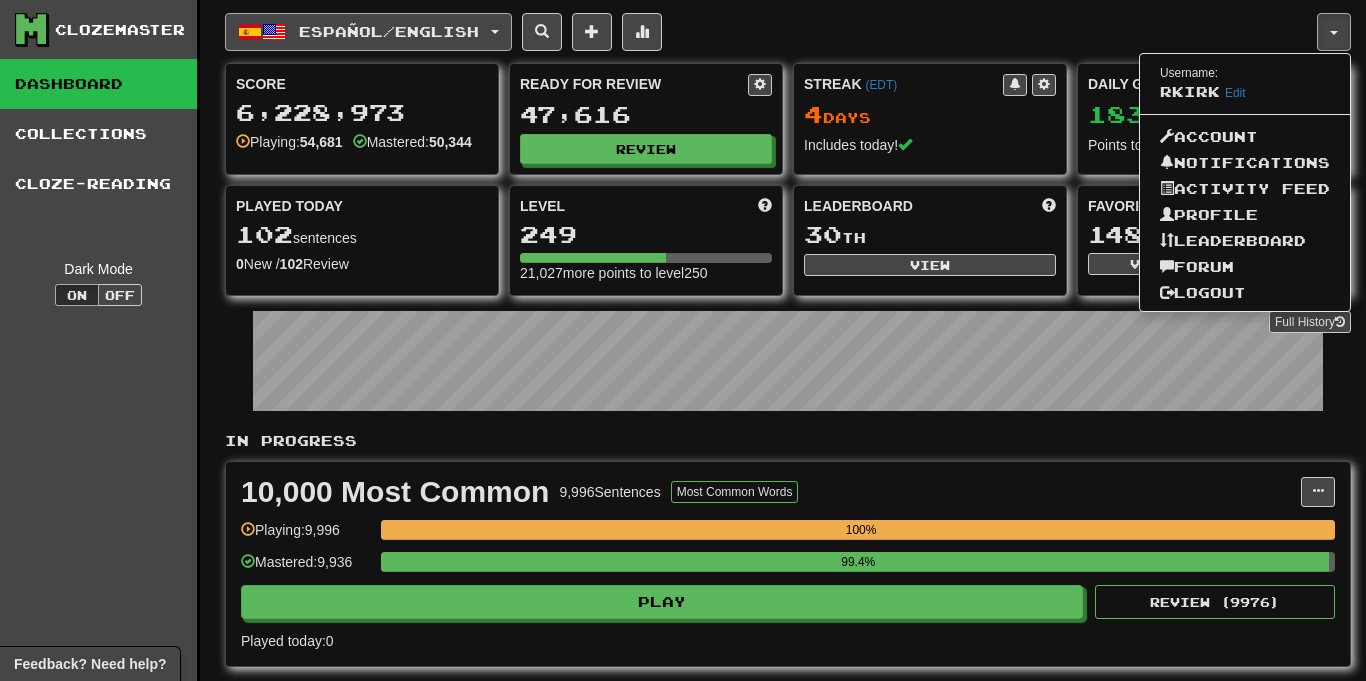 click on "Español  /  English" at bounding box center [368, 32] 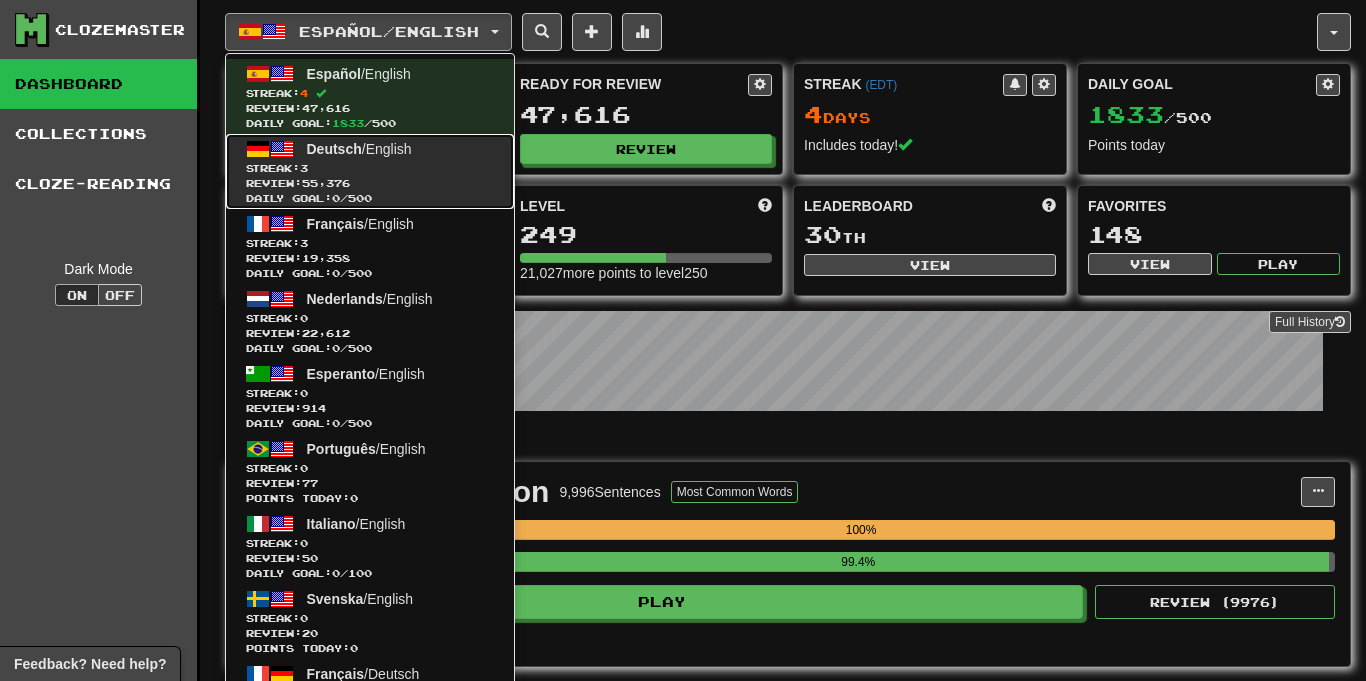 click on "Streak:  3" at bounding box center (370, 168) 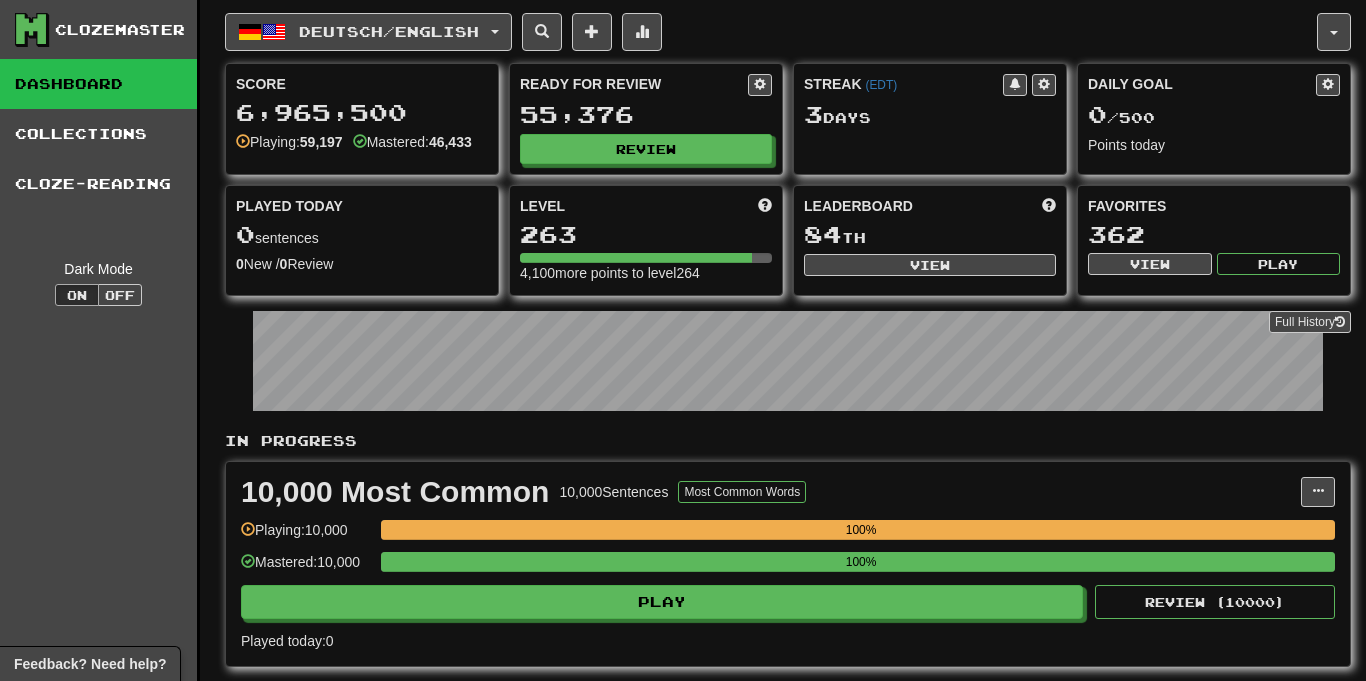 scroll, scrollTop: 0, scrollLeft: 0, axis: both 